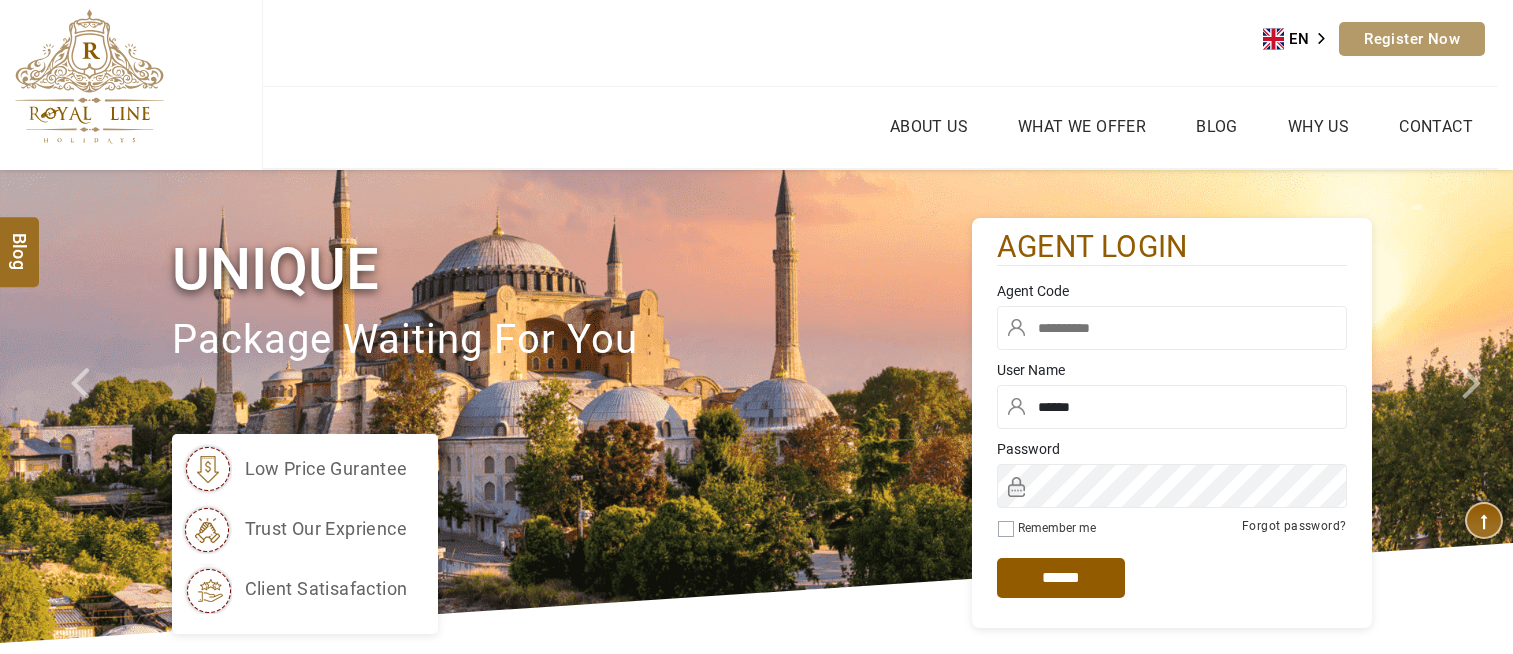 scroll, scrollTop: 0, scrollLeft: 0, axis: both 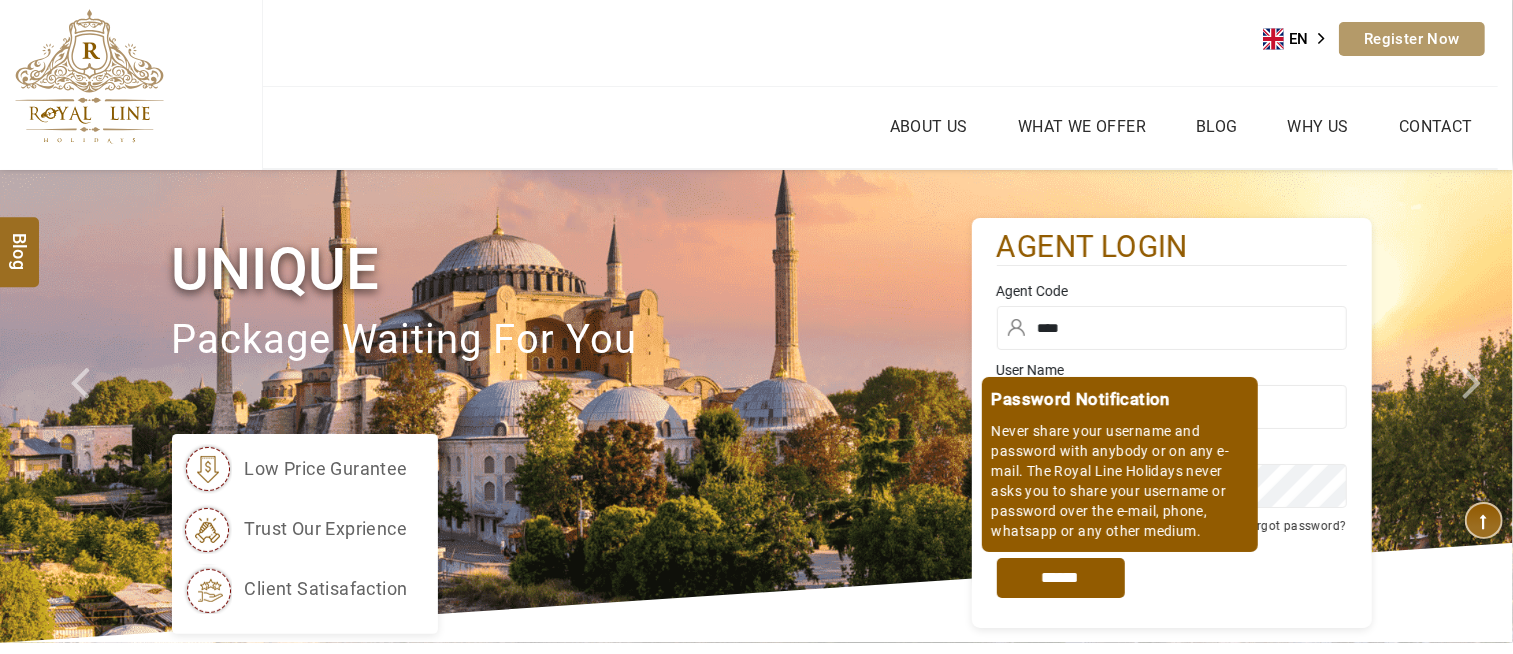 type on "****" 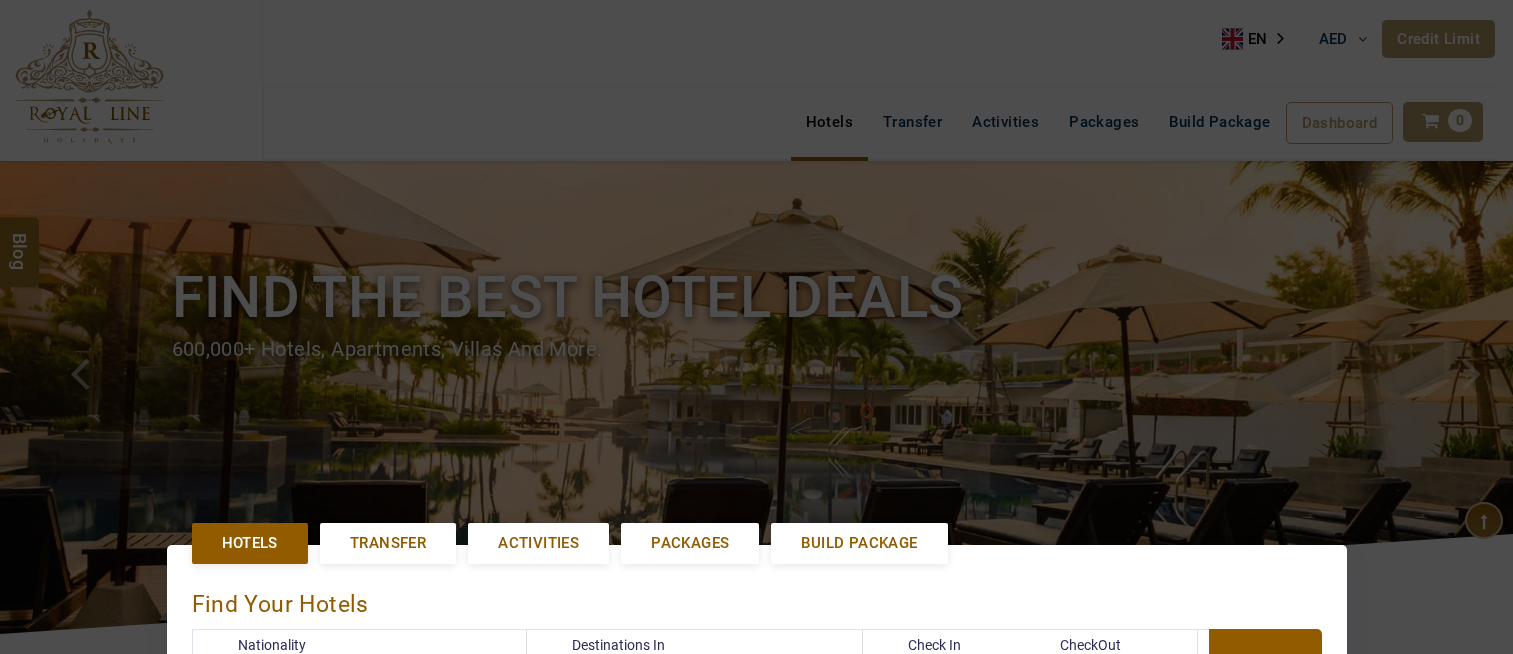 select on "******" 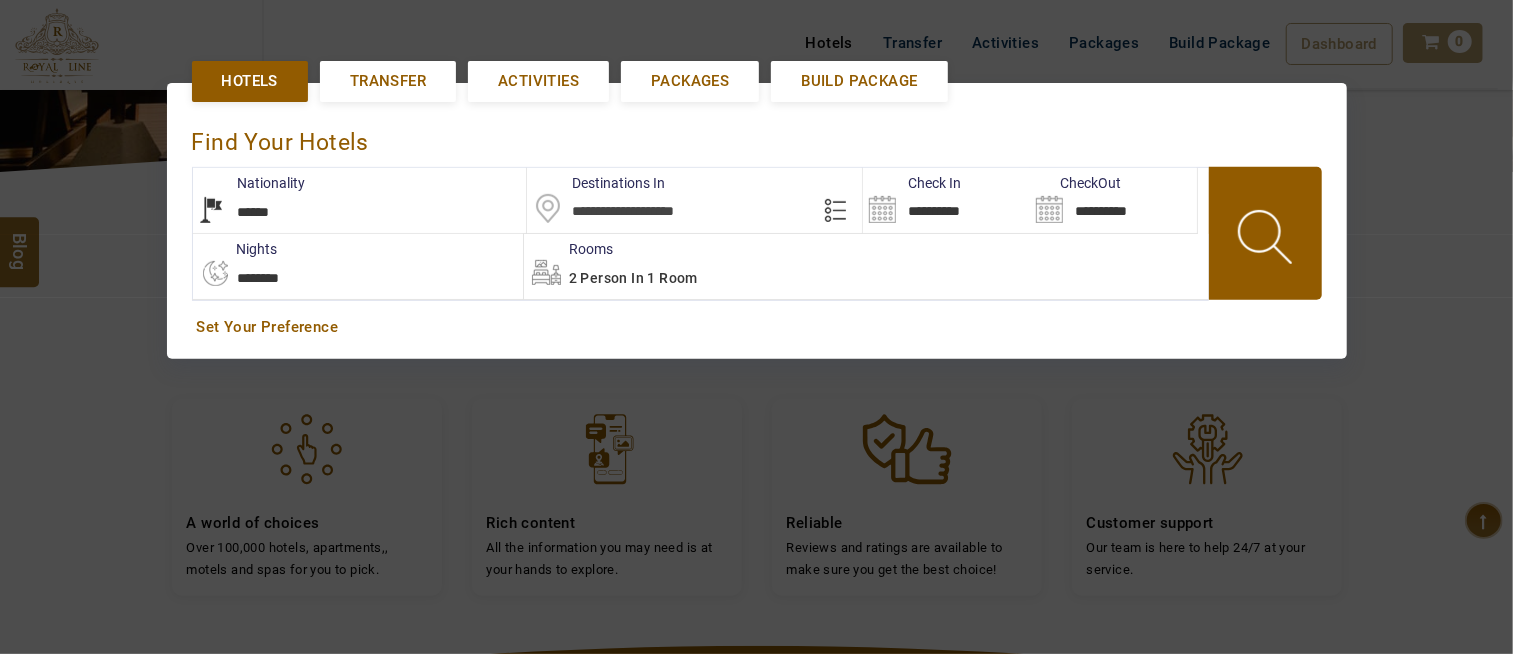 scroll, scrollTop: 461, scrollLeft: 0, axis: vertical 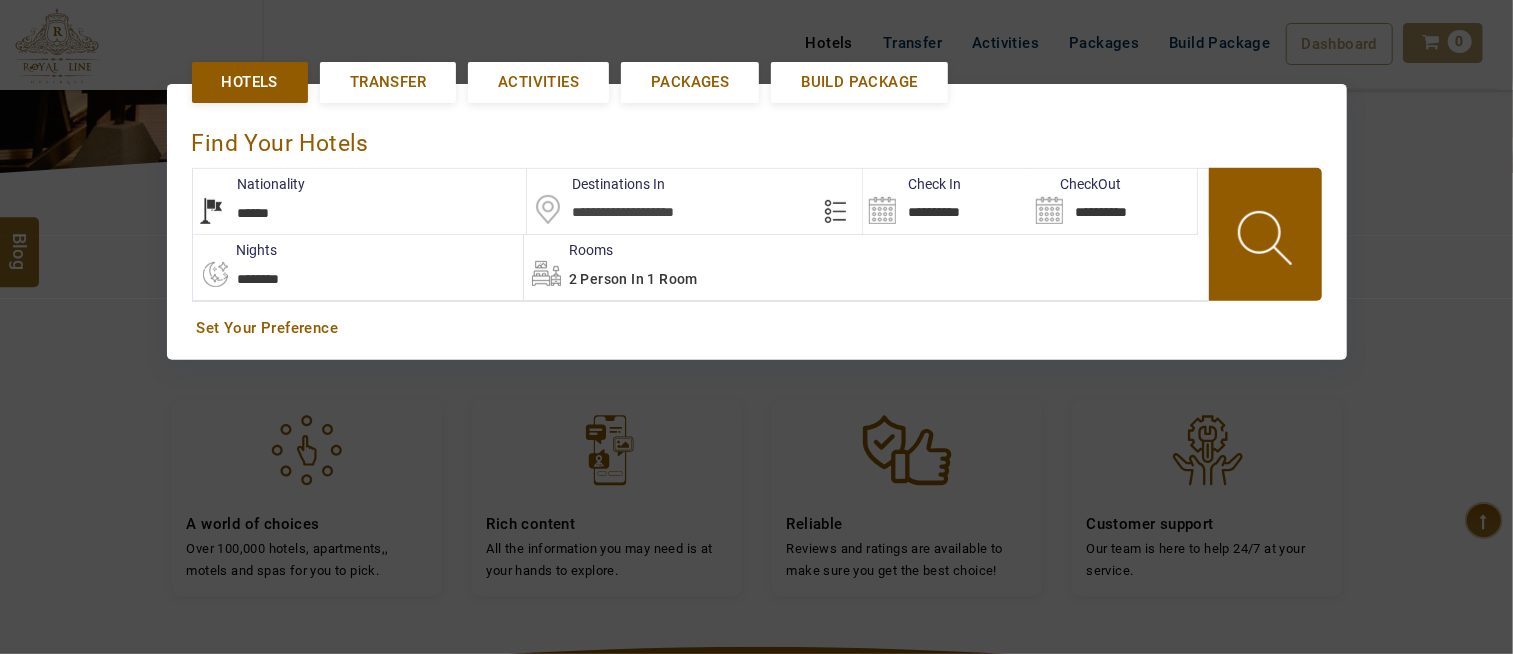 click at bounding box center [694, 201] 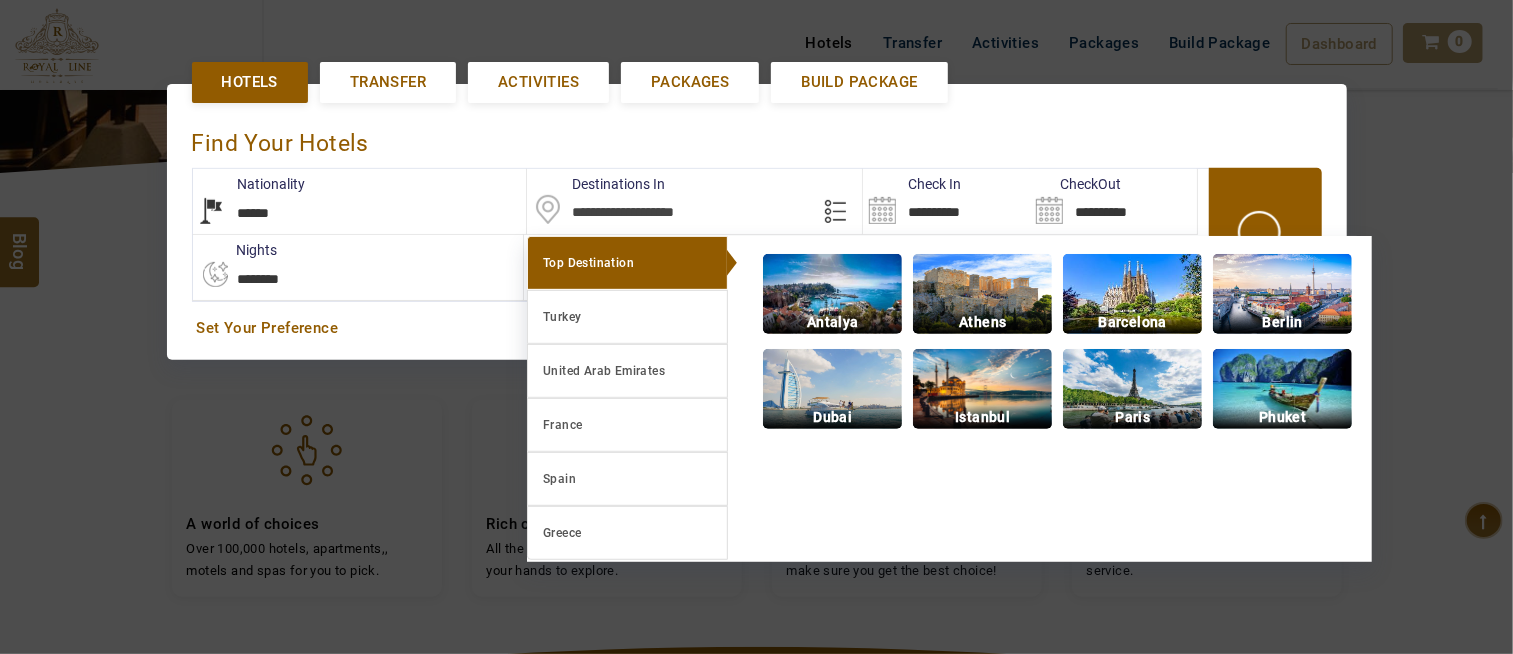 scroll, scrollTop: 350, scrollLeft: 0, axis: vertical 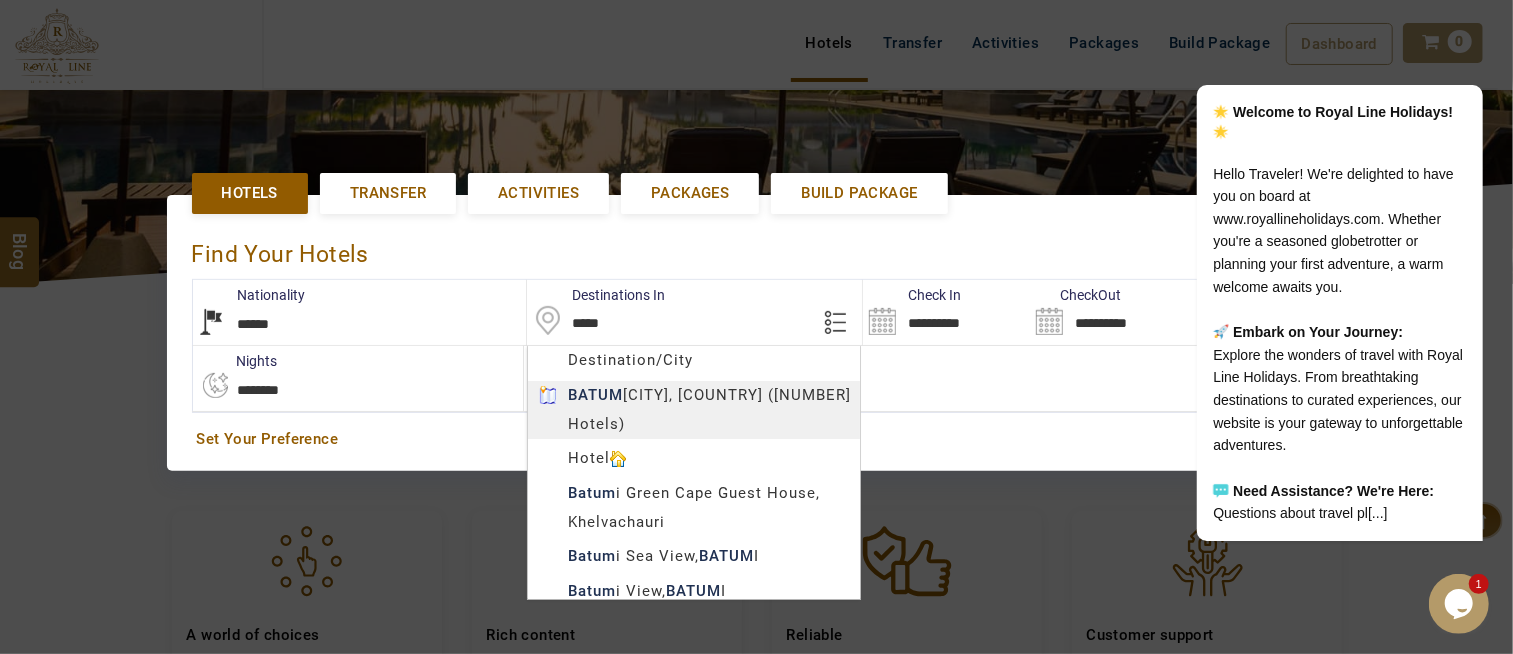 type on "******" 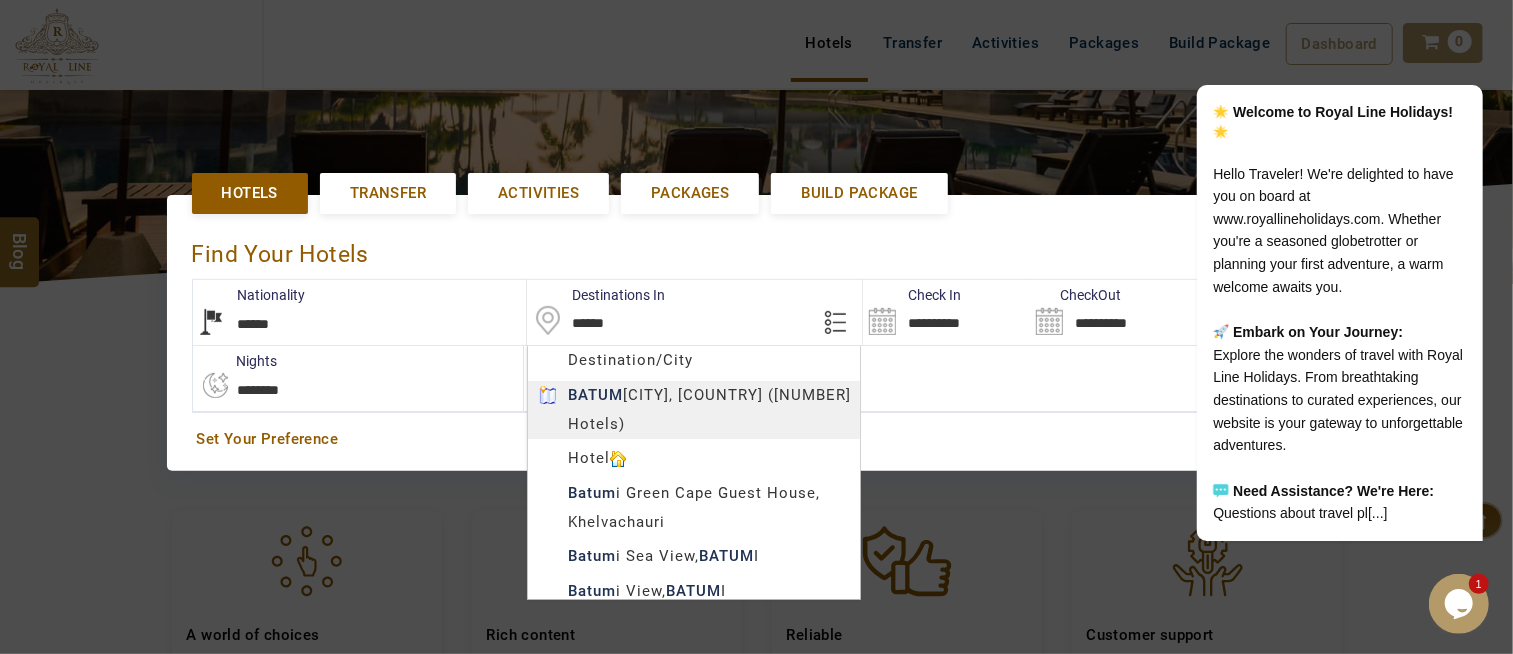 click on "HIJAZI TRAVEL AED AED  AED EUR  € USD  $ INR  ₹ THB  ฿ IDR  Rp BHD  BHD TRY  ₺ Credit Limit EN HE AR ES PT ZH Helpline
+971 55 344 0168 Register Now +971 55 344 0168 info@royallineholidays.com About Us What we Offer Blog Why Us Contact Hotels  Transfer Activities Packages Build Package Dashboard My Profile My Booking My Reports My Quotation Sign Out 0 Points Redeem Now To Redeem 6207 Points Future Points  671   Points Credit Limit Credit Limit USD 12000.00 70% Complete Used USD 3165.22 Available USD 8834.78 Setting  Looks like you haven't added anything to your cart yet Countinue Shopping ****** ****** Please Wait.. Blog demo
Remember me Forgot
password? LOG IN Don't have an account?   Register Now My Booking View/ Print/Cancel Your Booking without Signing in Submit demo
In A Few Moment, You Will Be Celebrating Best Hotel options galore ! Check In   CheckOut Rooms Rooms Please Wait Find the best hotel deals 600,000+ hotels, apartments, villas and more. Hotels  1" at bounding box center (756, 466) 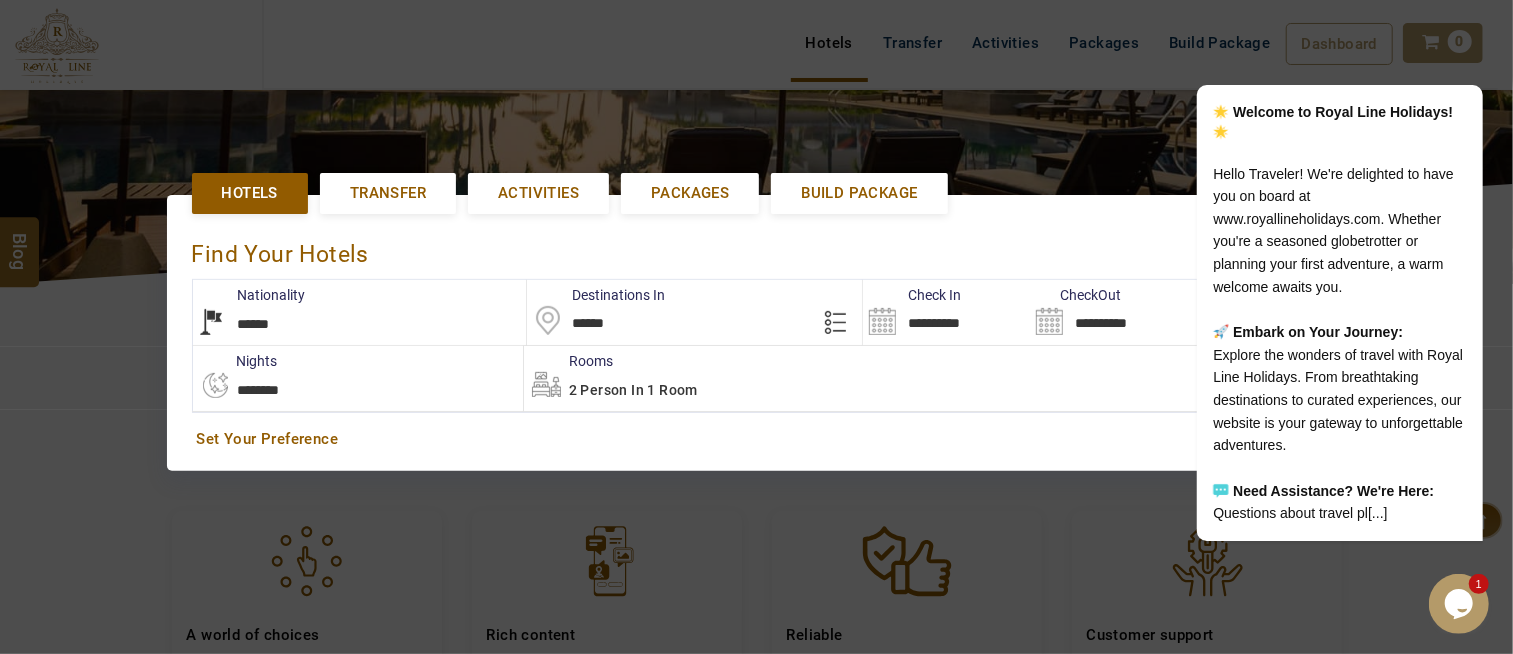click on "**********" at bounding box center [946, 312] 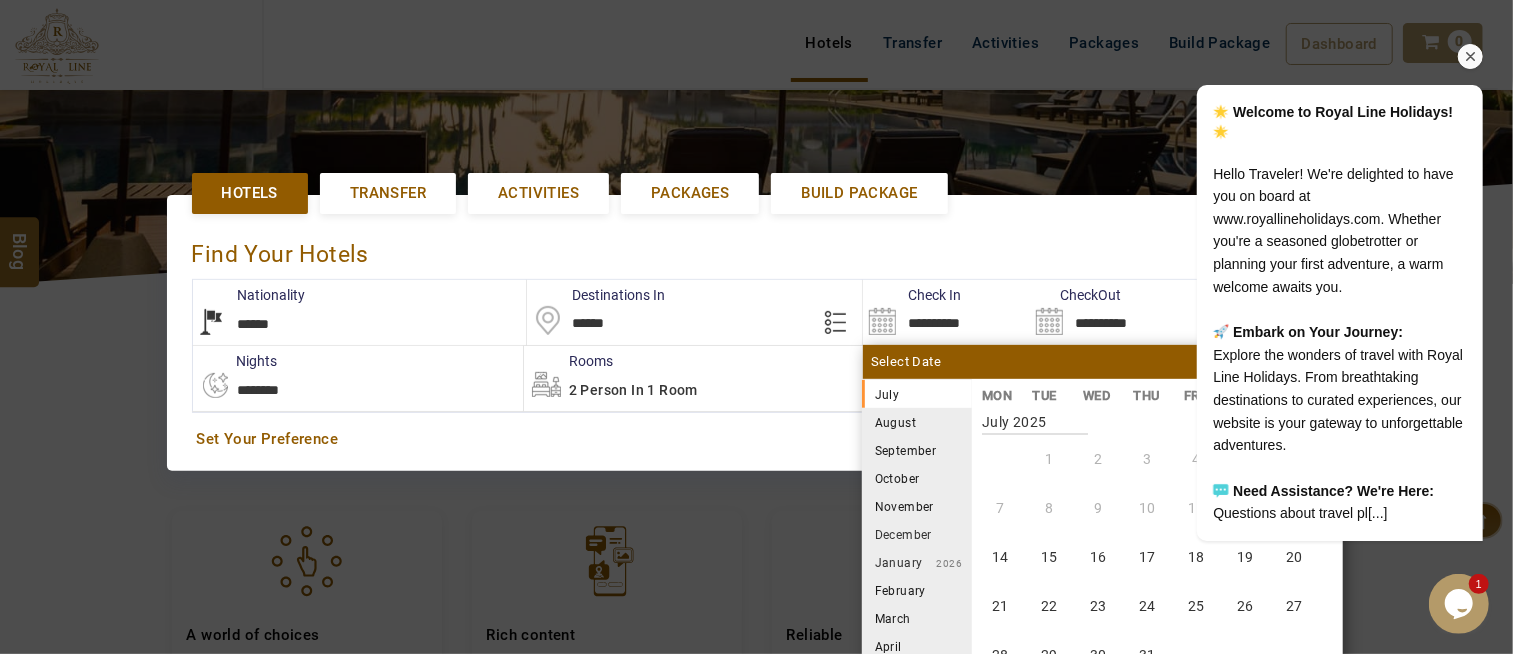 drag, startPoint x: 1467, startPoint y: 58, endPoint x: 2436, endPoint y: -9, distance: 971.31354 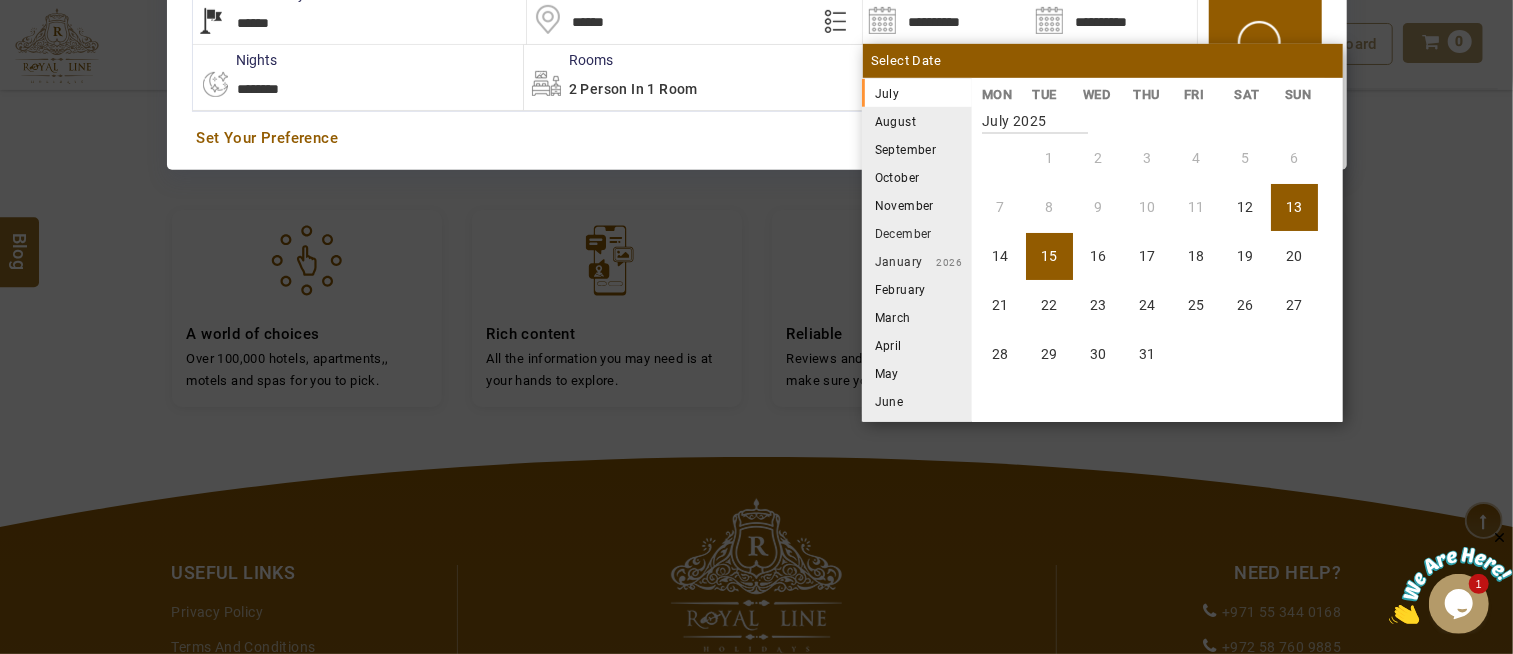 scroll, scrollTop: 683, scrollLeft: 0, axis: vertical 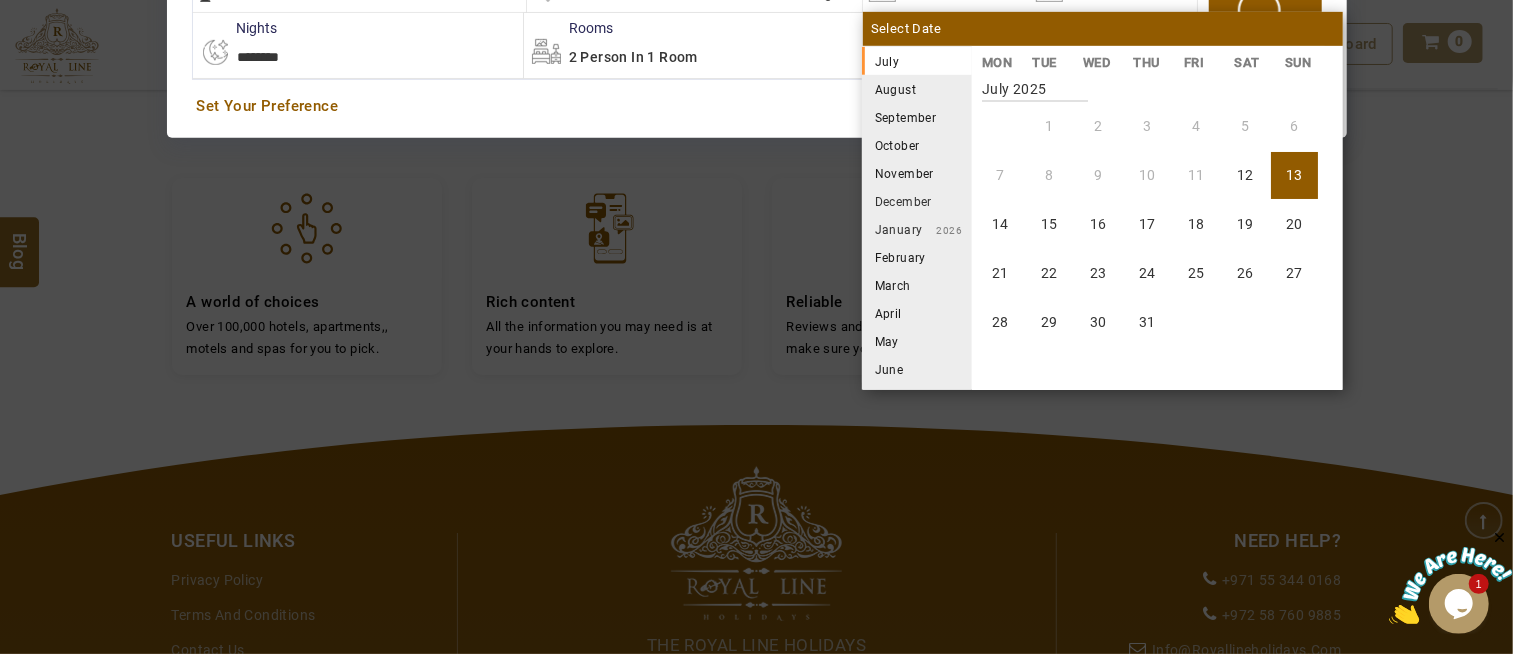 click on "August" at bounding box center [917, 89] 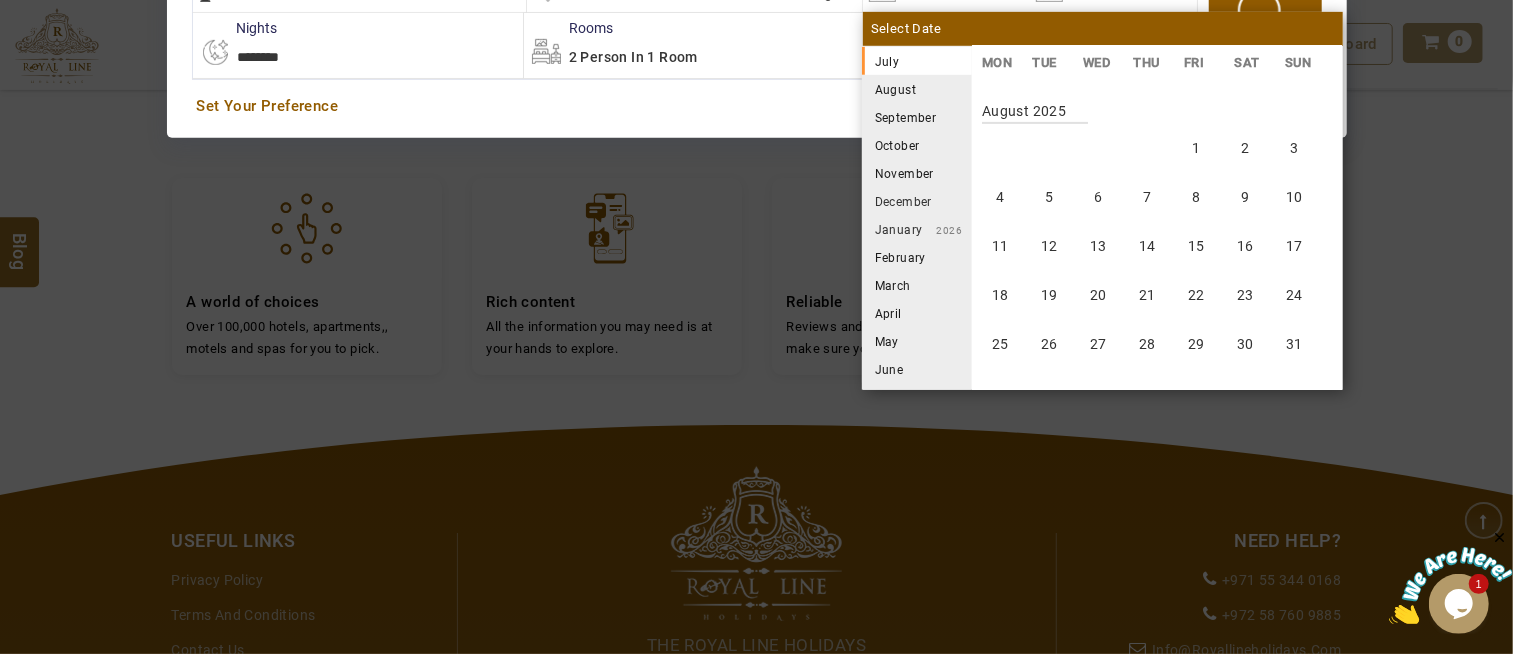 scroll, scrollTop: 370, scrollLeft: 0, axis: vertical 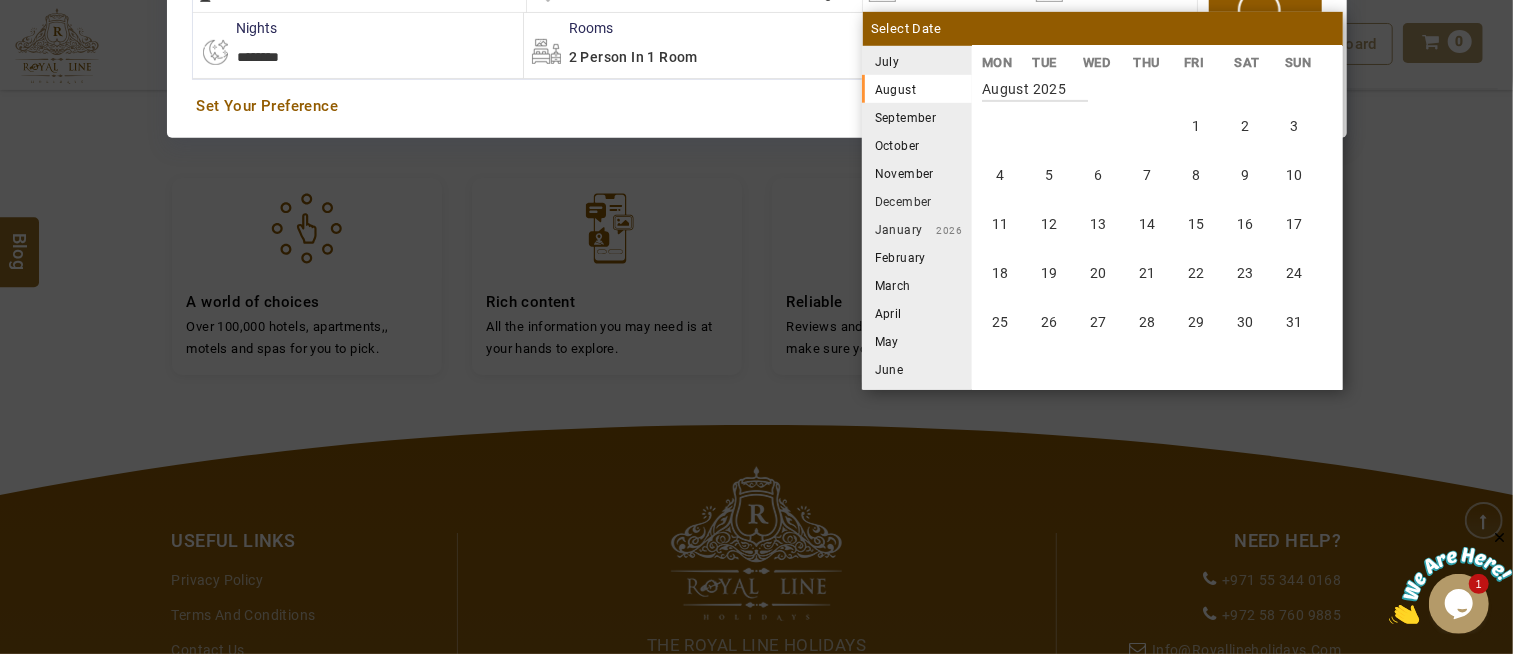 click on "2025" at bounding box center [969, 62] 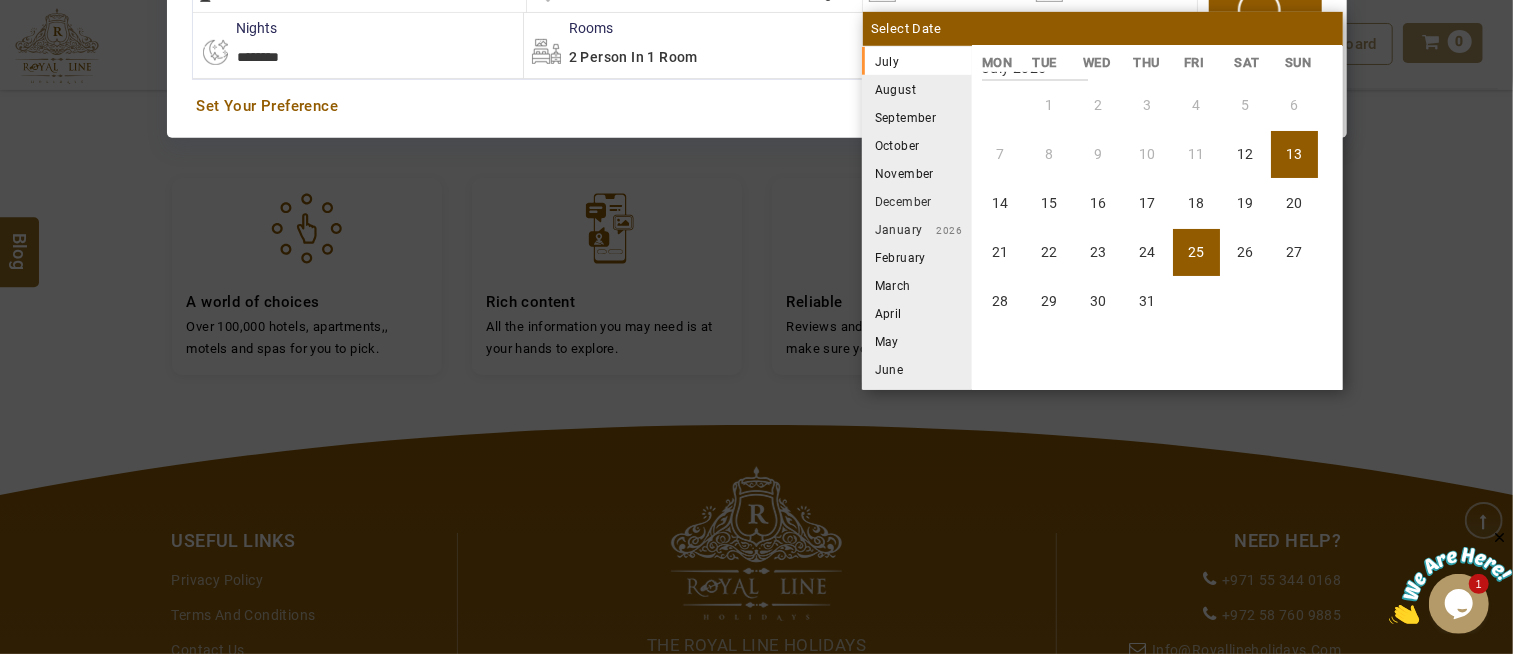 scroll, scrollTop: 0, scrollLeft: 0, axis: both 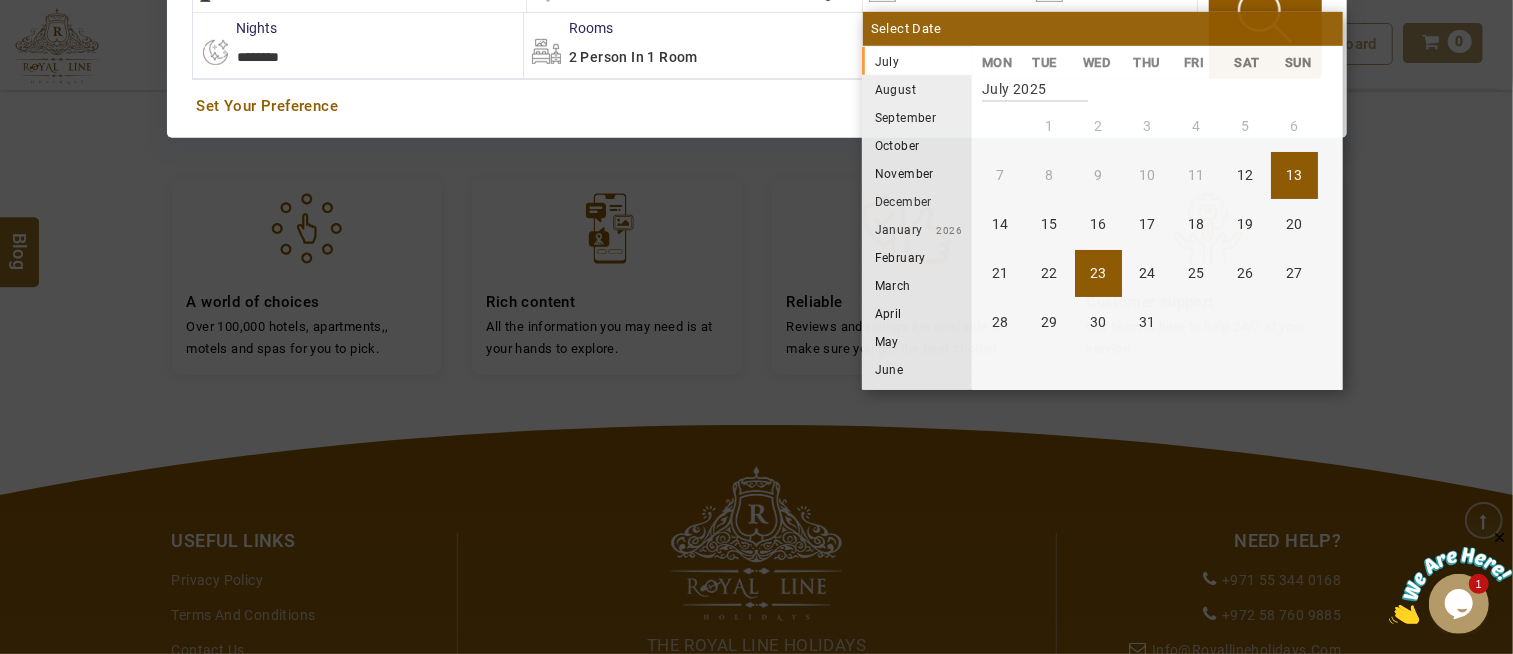 click on "23" at bounding box center (1098, 273) 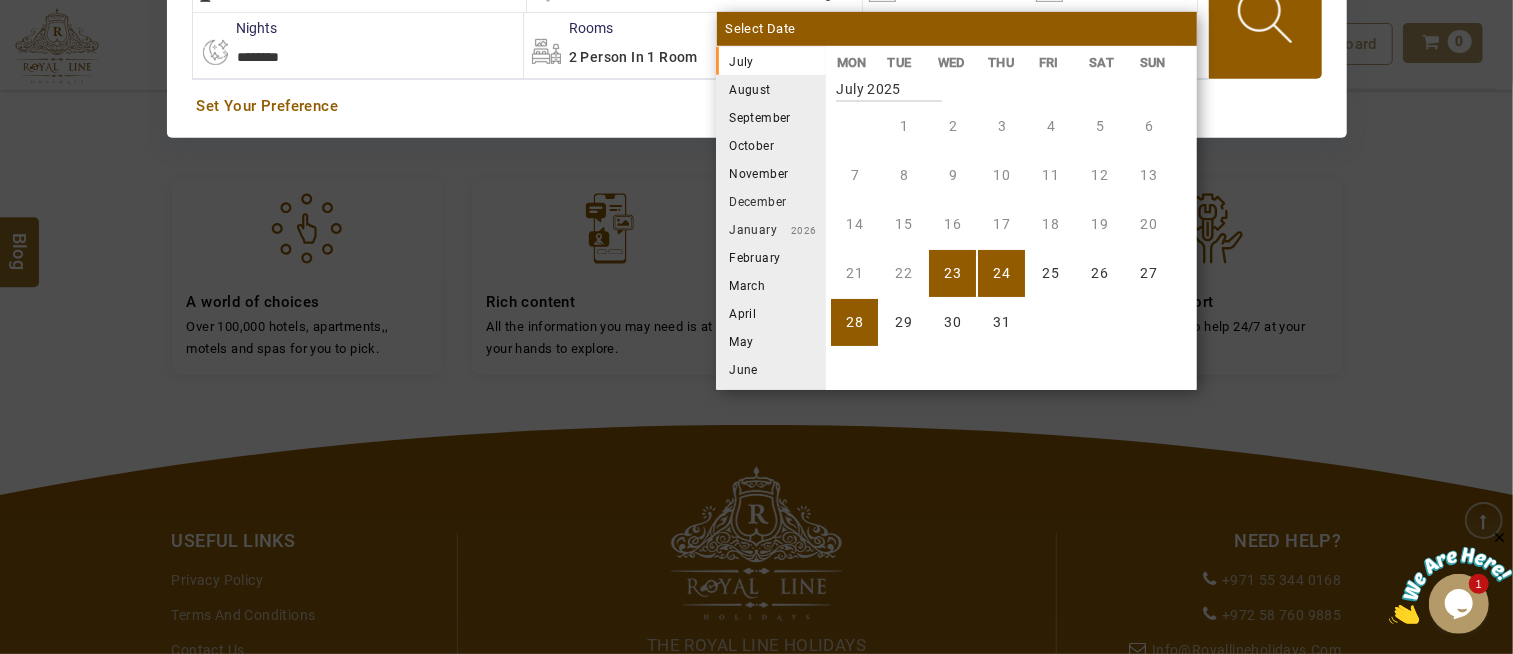 click on "28" at bounding box center (854, 322) 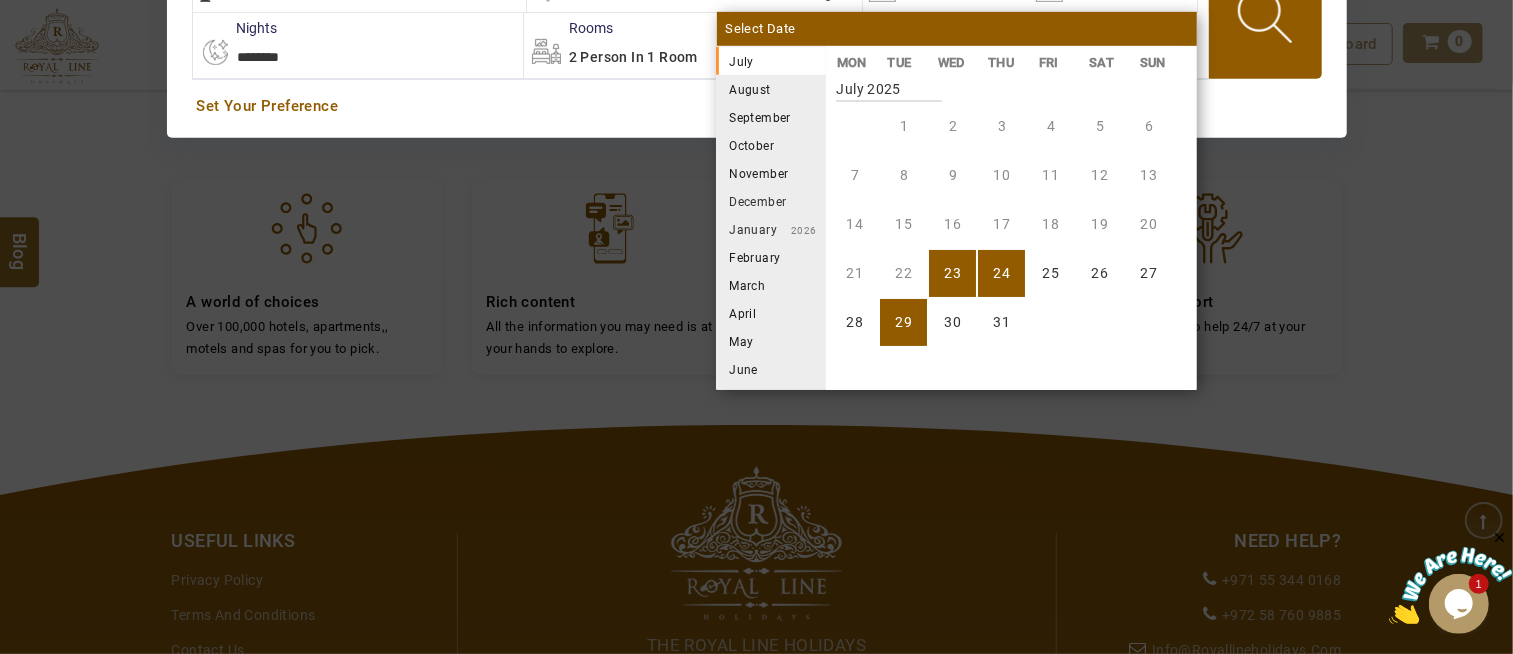 select on "*" 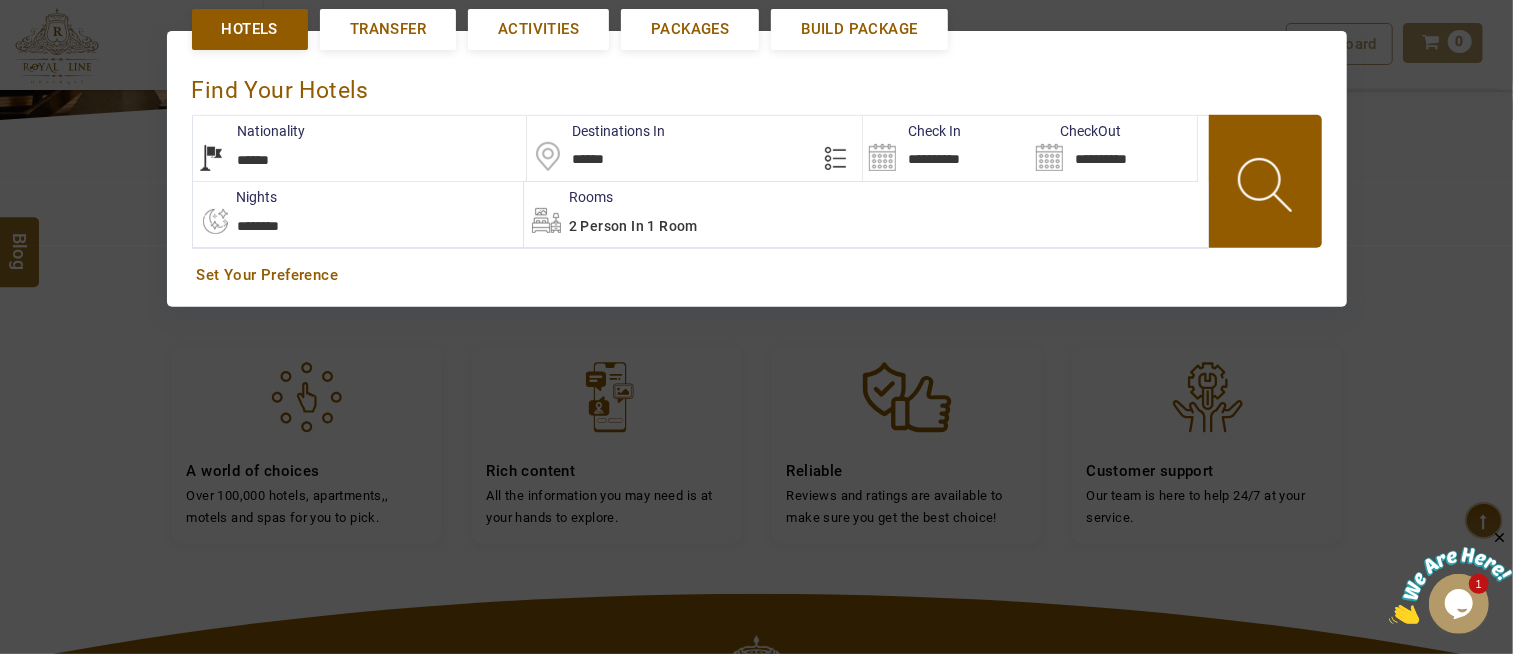 scroll, scrollTop: 461, scrollLeft: 0, axis: vertical 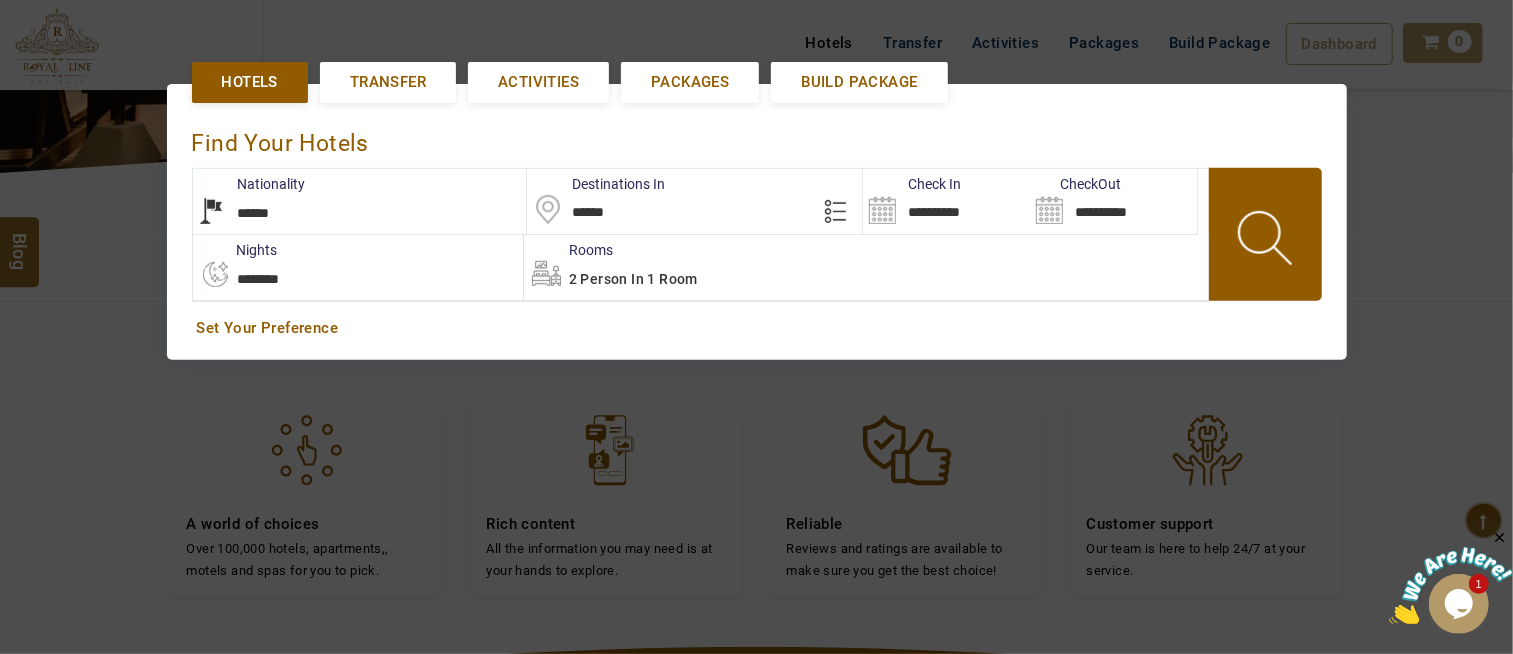 click on "2 Person in    1 Room" at bounding box center (866, 267) 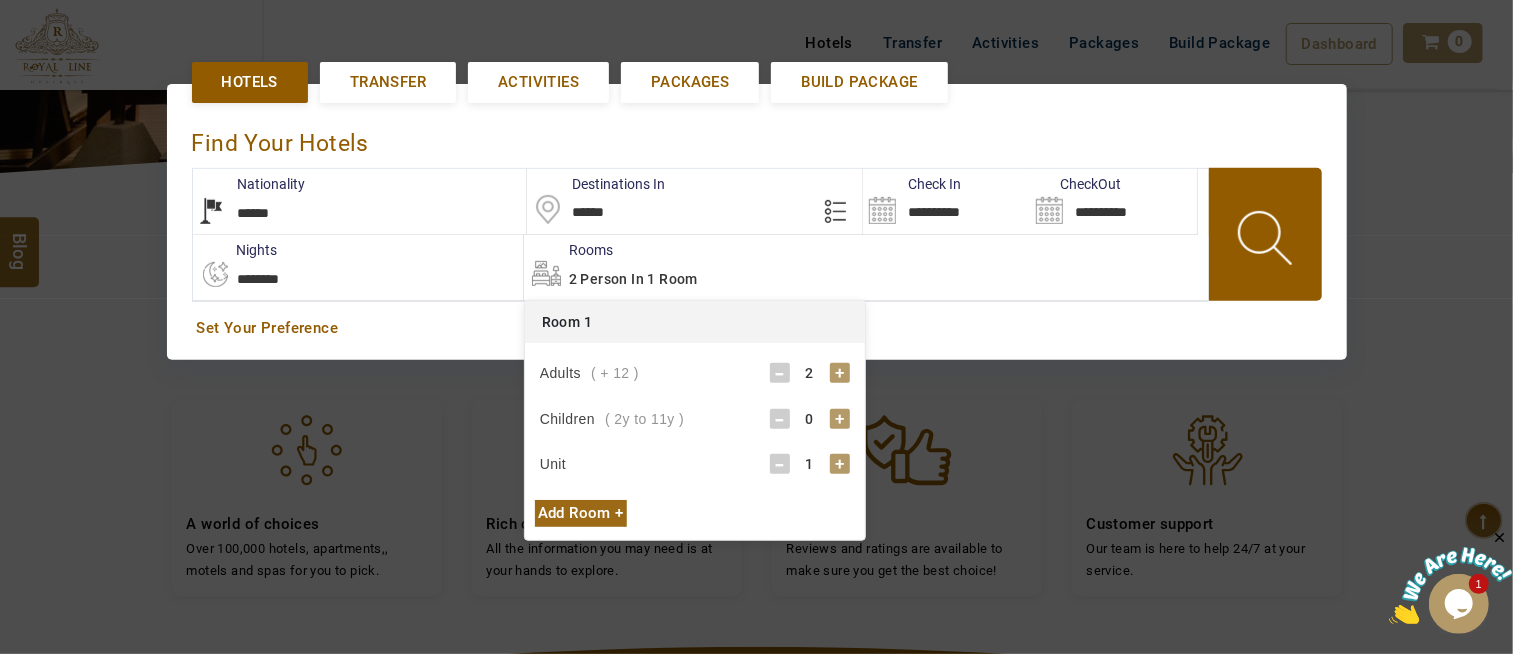 click on "Add Room +" at bounding box center [581, 513] 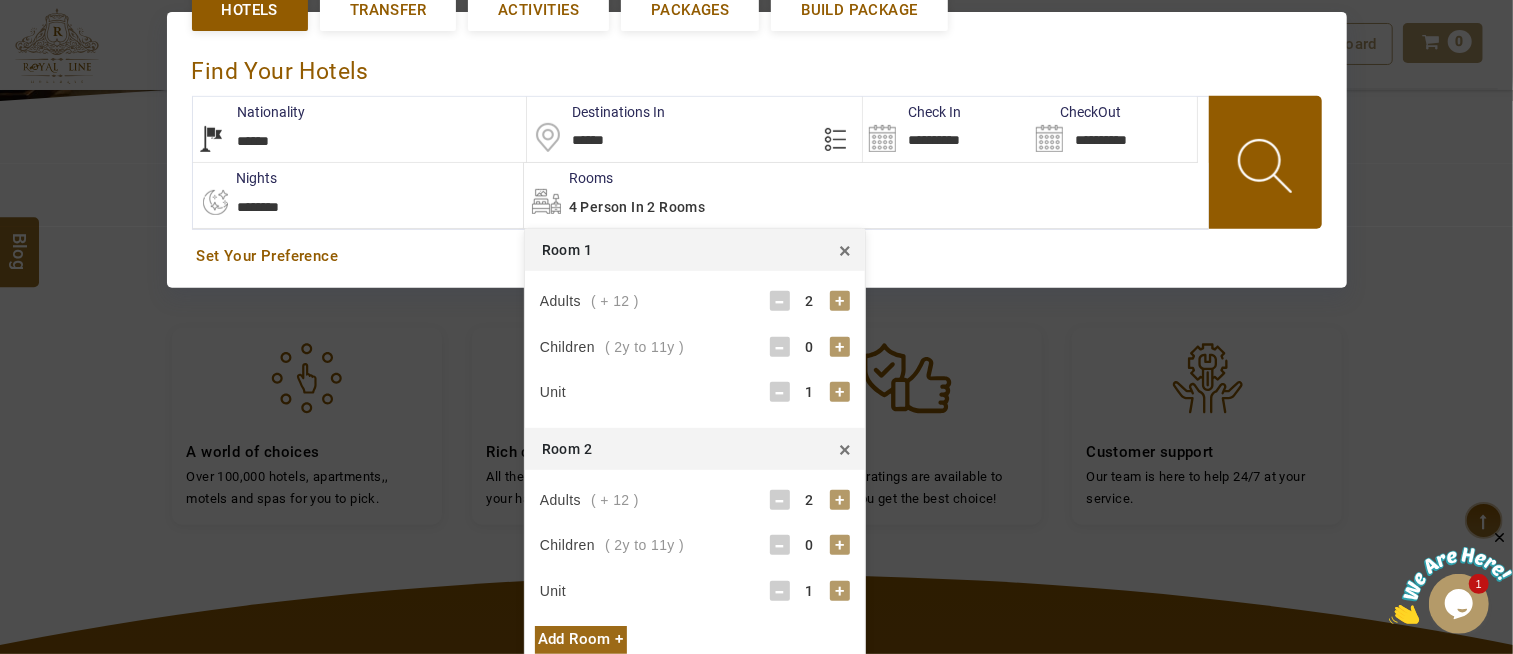 scroll, scrollTop: 572, scrollLeft: 0, axis: vertical 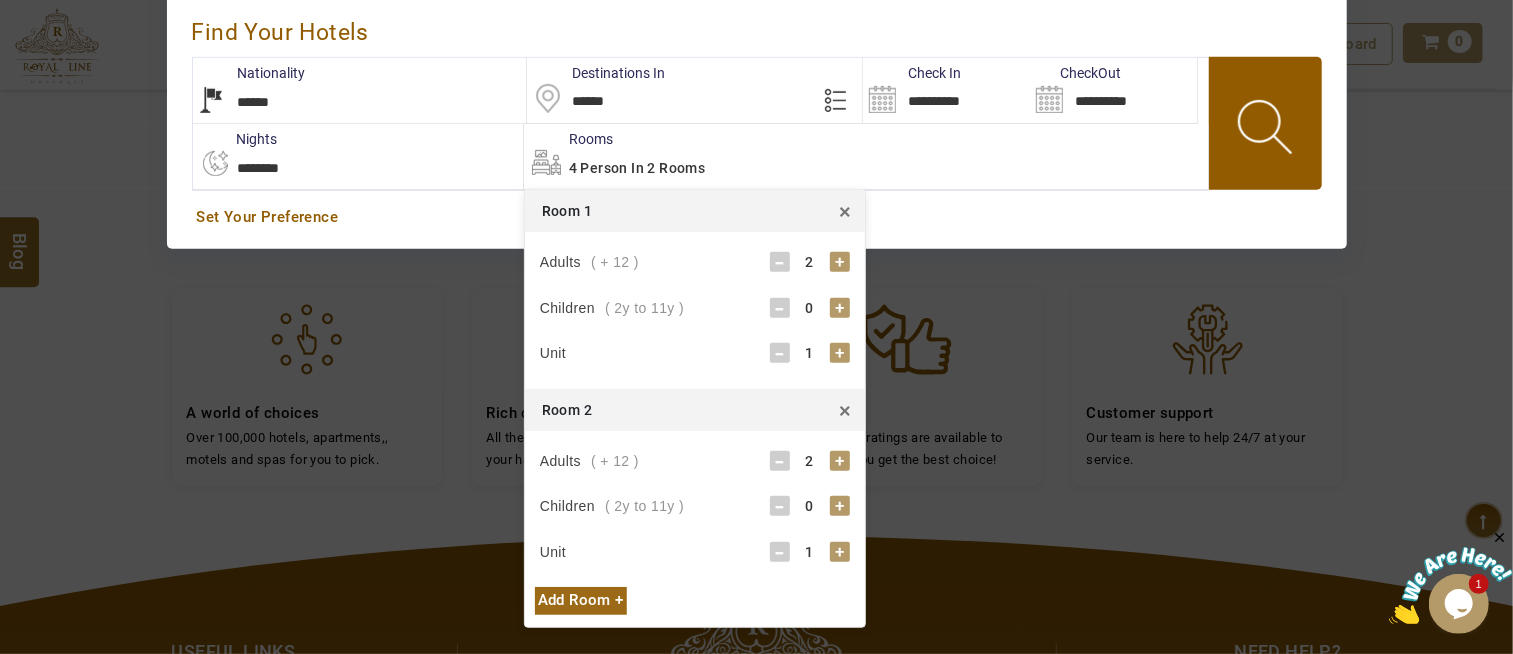 click on "+" at bounding box center (840, 506) 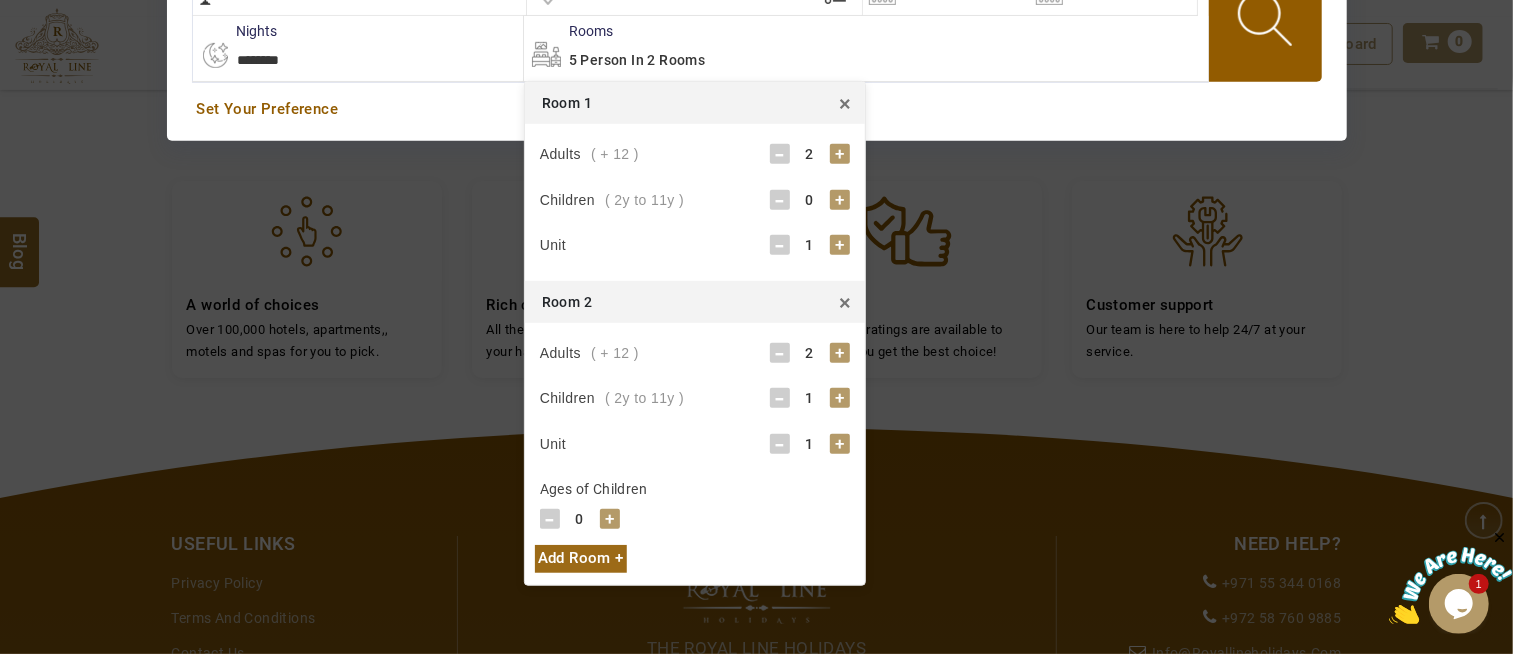 scroll, scrollTop: 794, scrollLeft: 0, axis: vertical 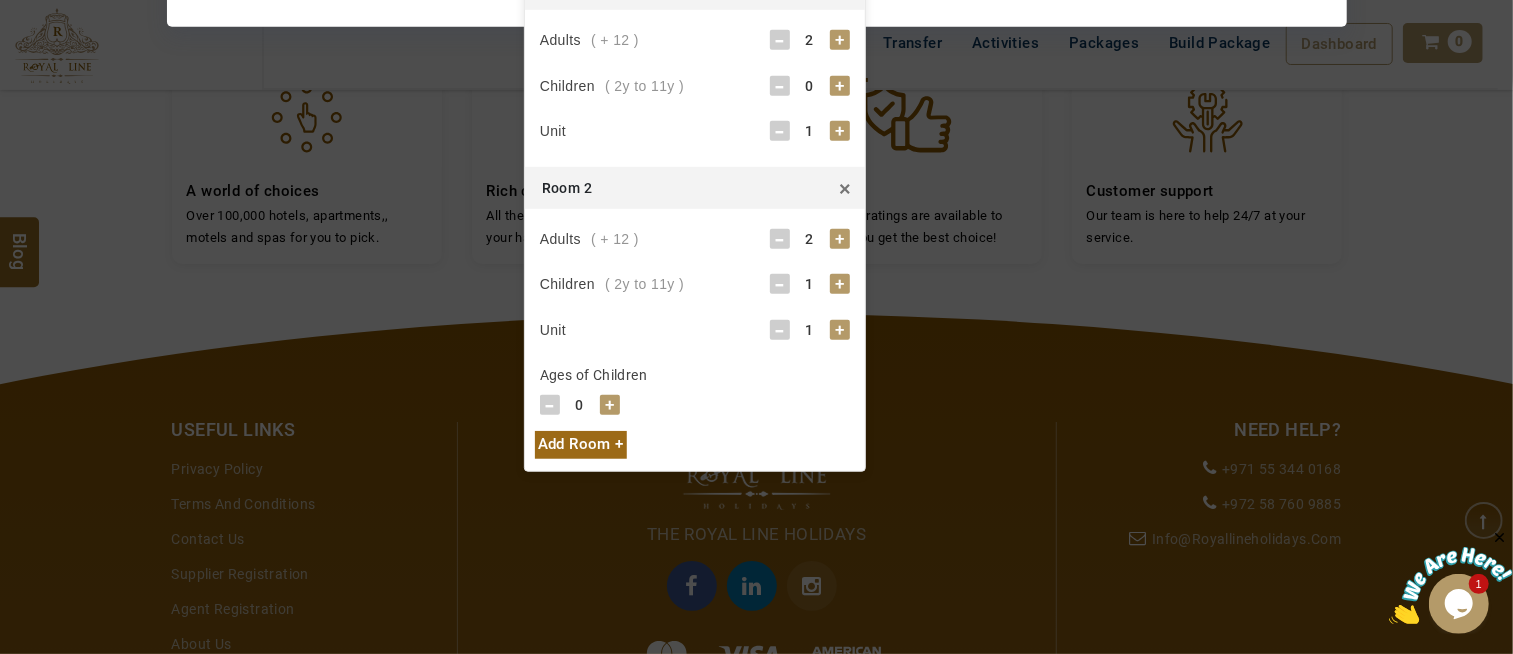 click on "+" at bounding box center (610, 405) 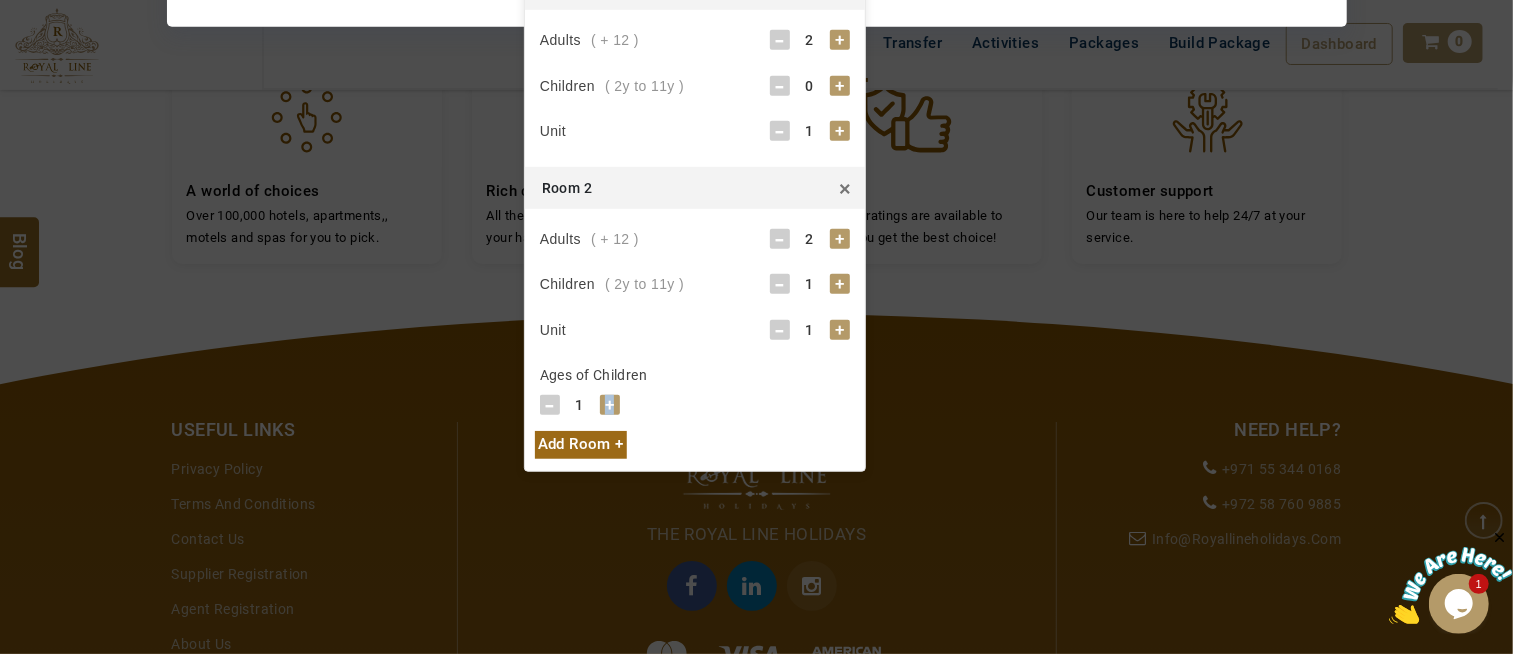 click on "+" at bounding box center [610, 405] 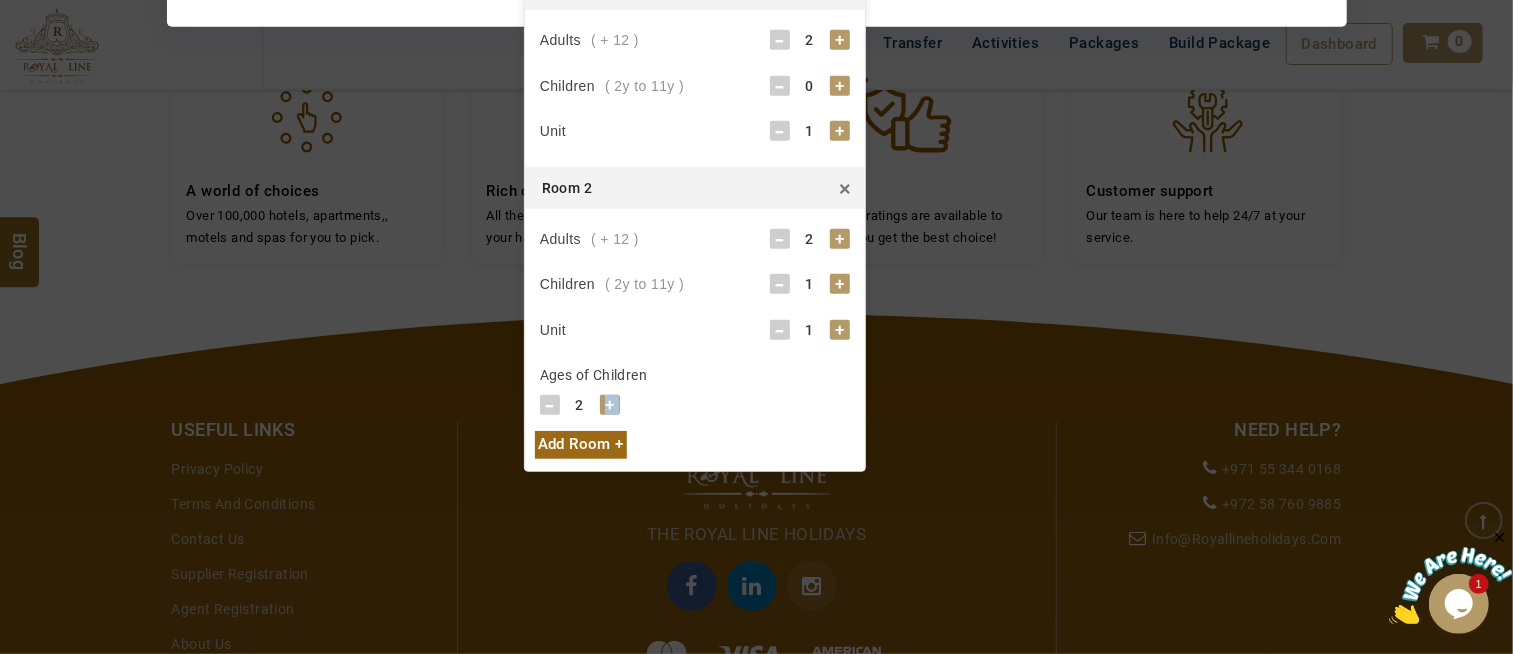 click on "+" at bounding box center [610, 405] 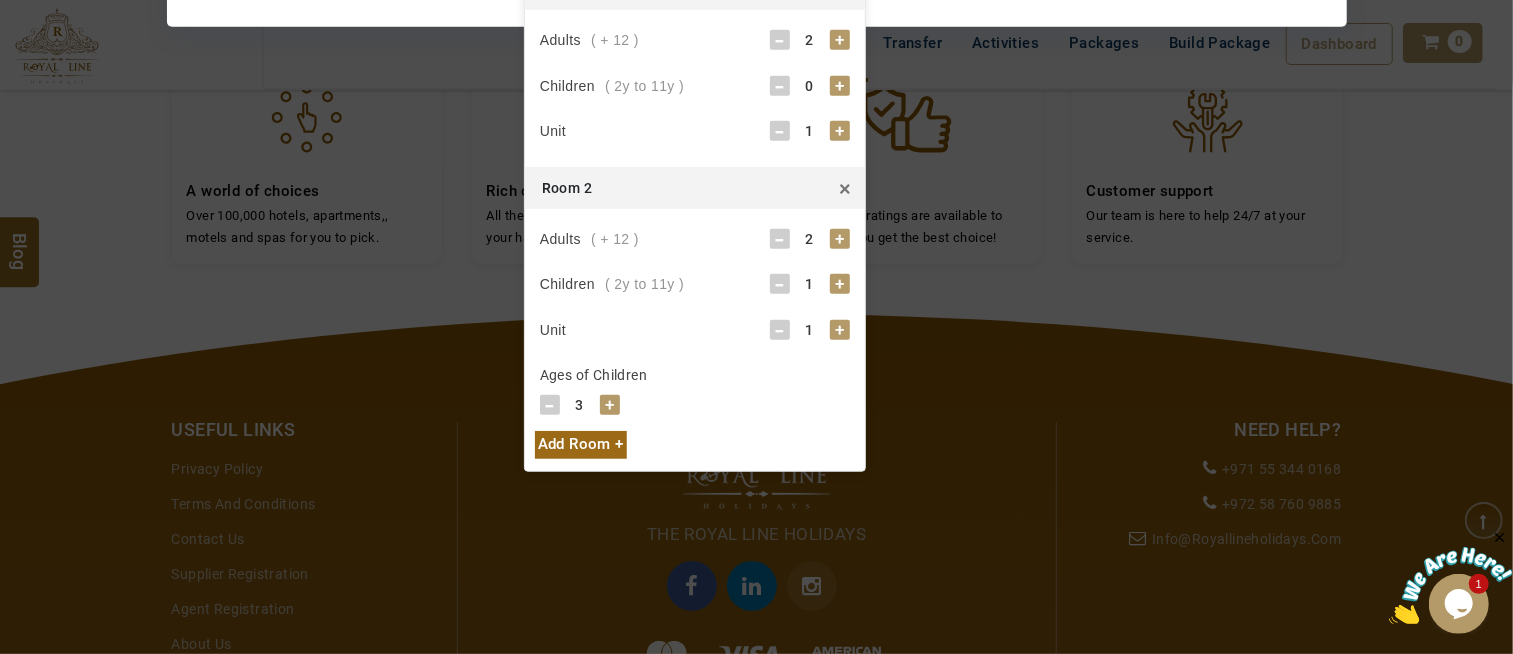 click at bounding box center (756, 327) 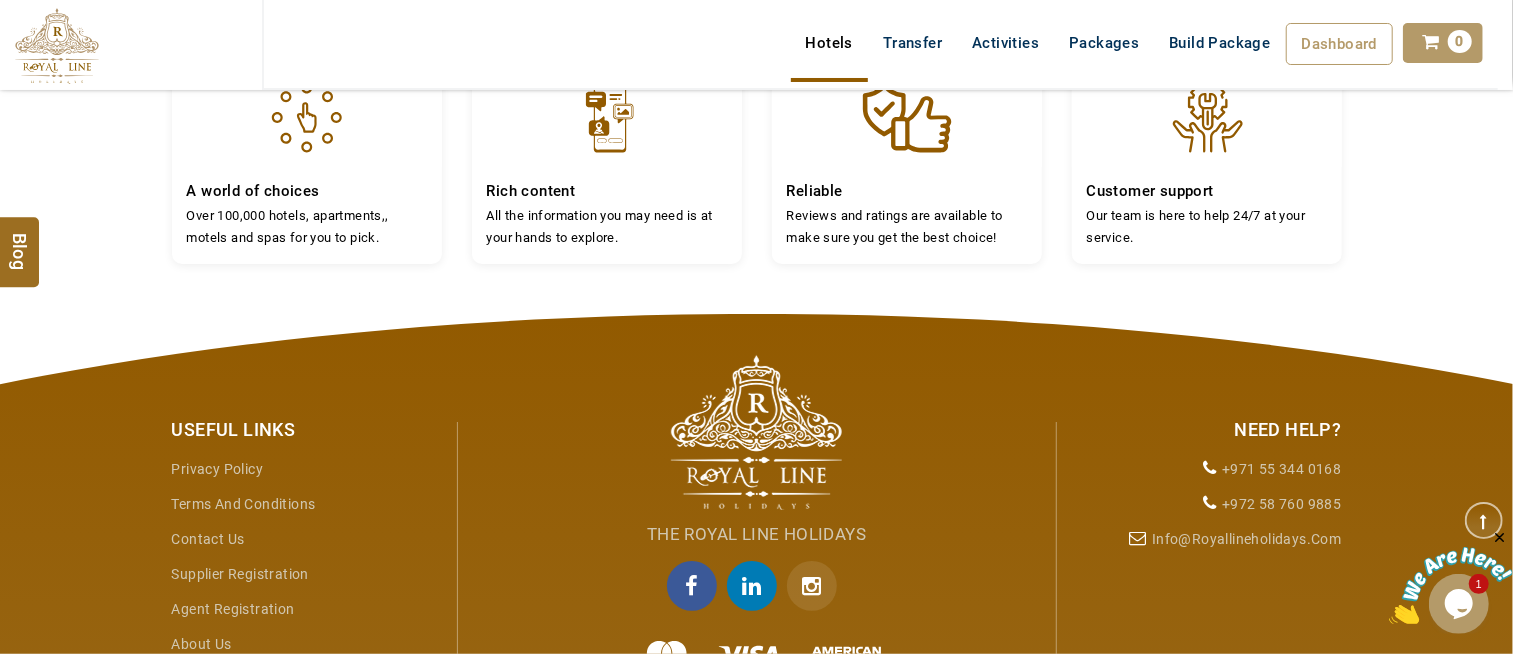 scroll, scrollTop: 461, scrollLeft: 0, axis: vertical 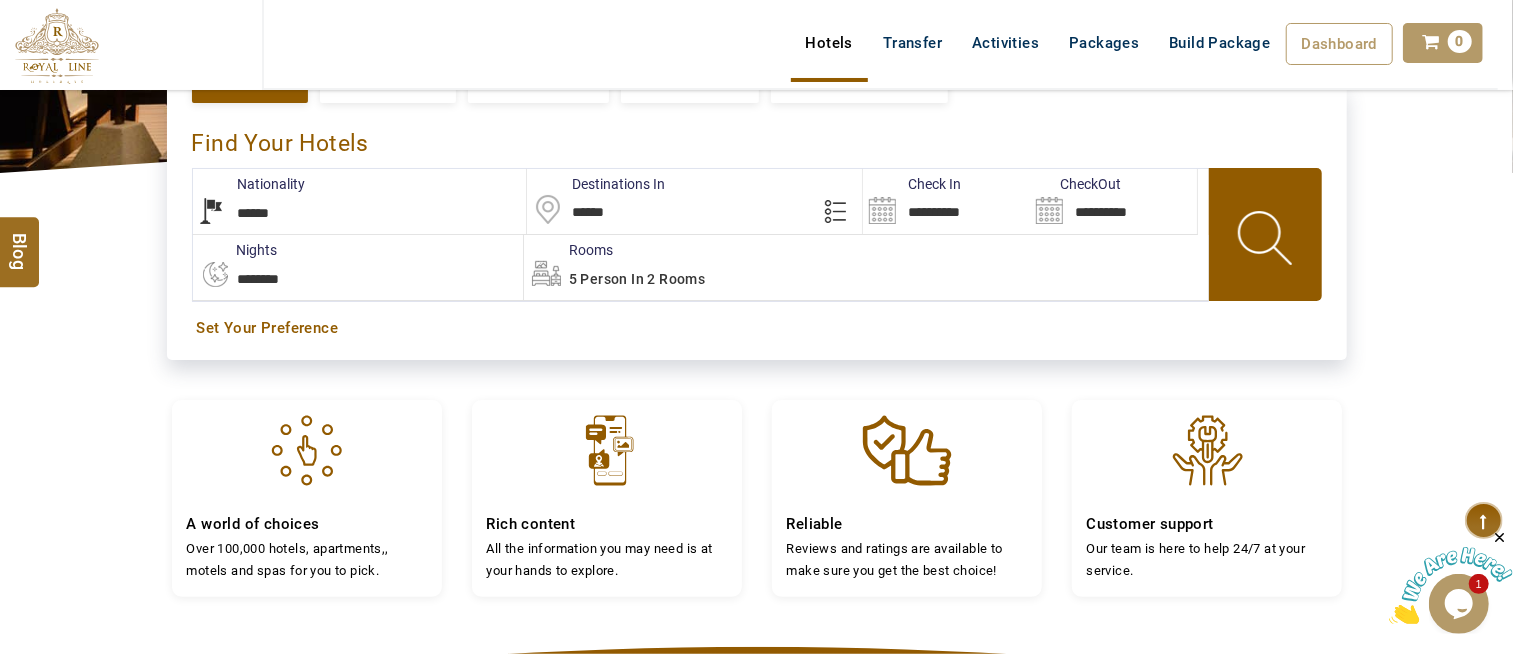 click at bounding box center [1267, 241] 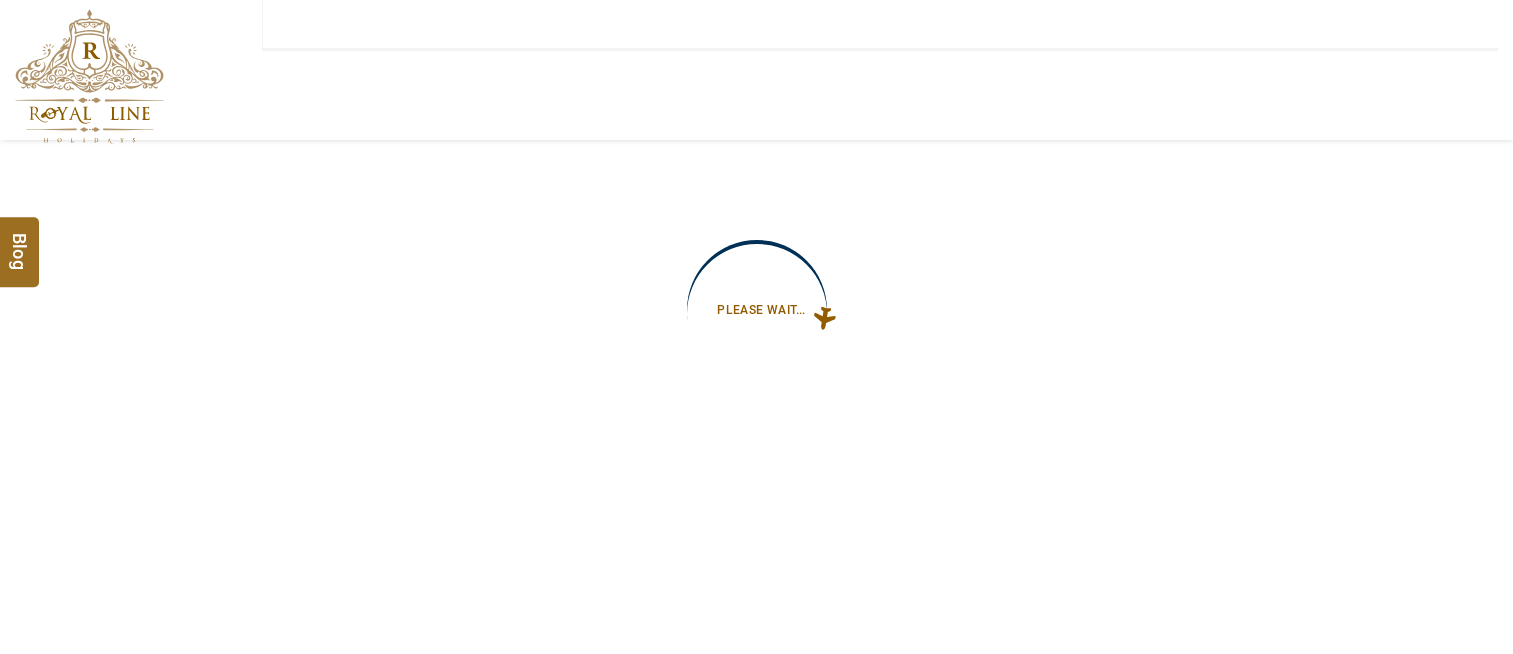 scroll, scrollTop: 0, scrollLeft: 0, axis: both 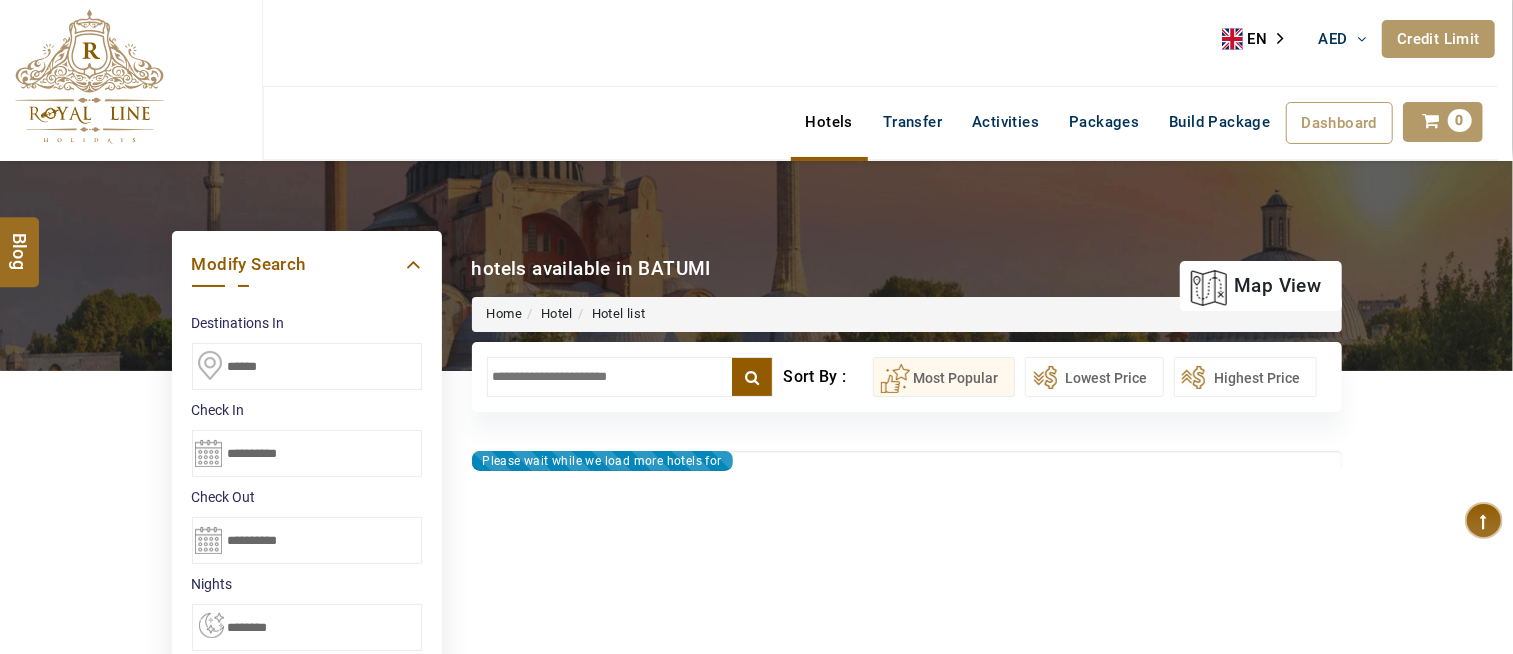 select on "*" 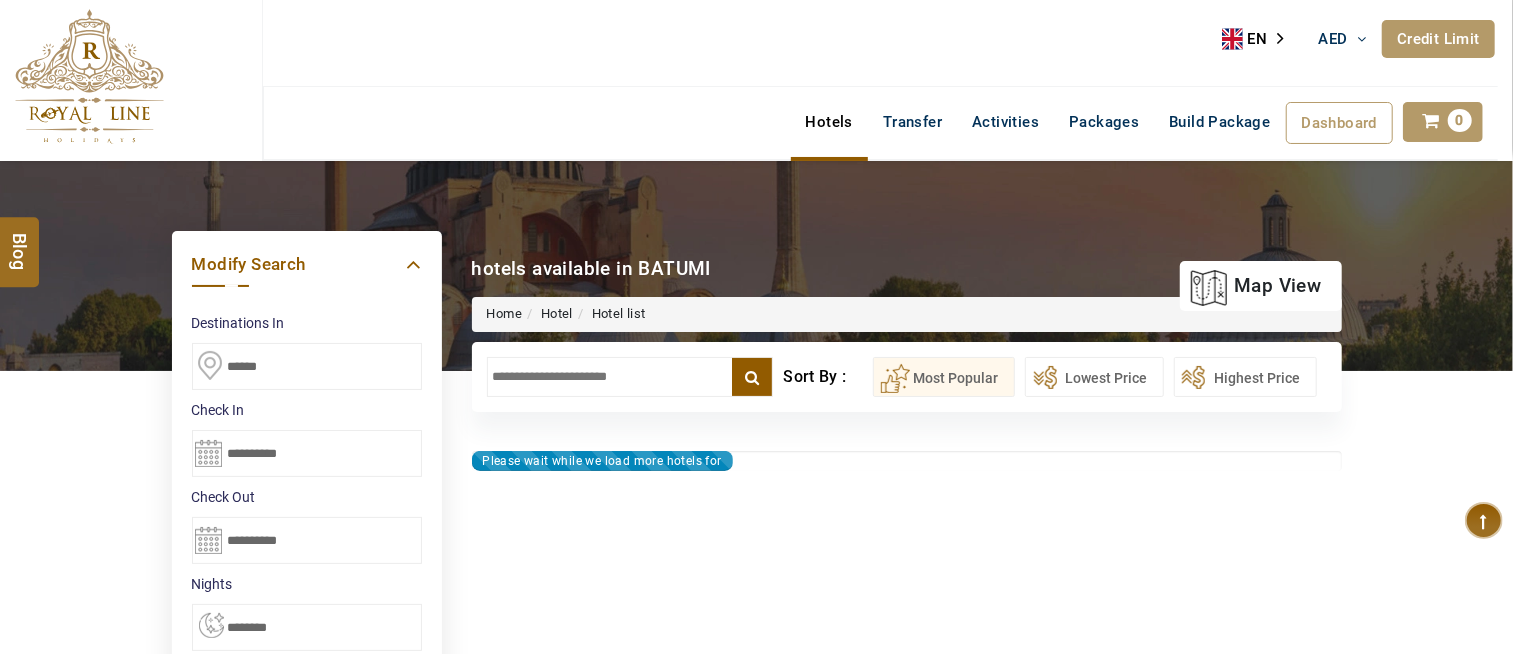 type on "**********" 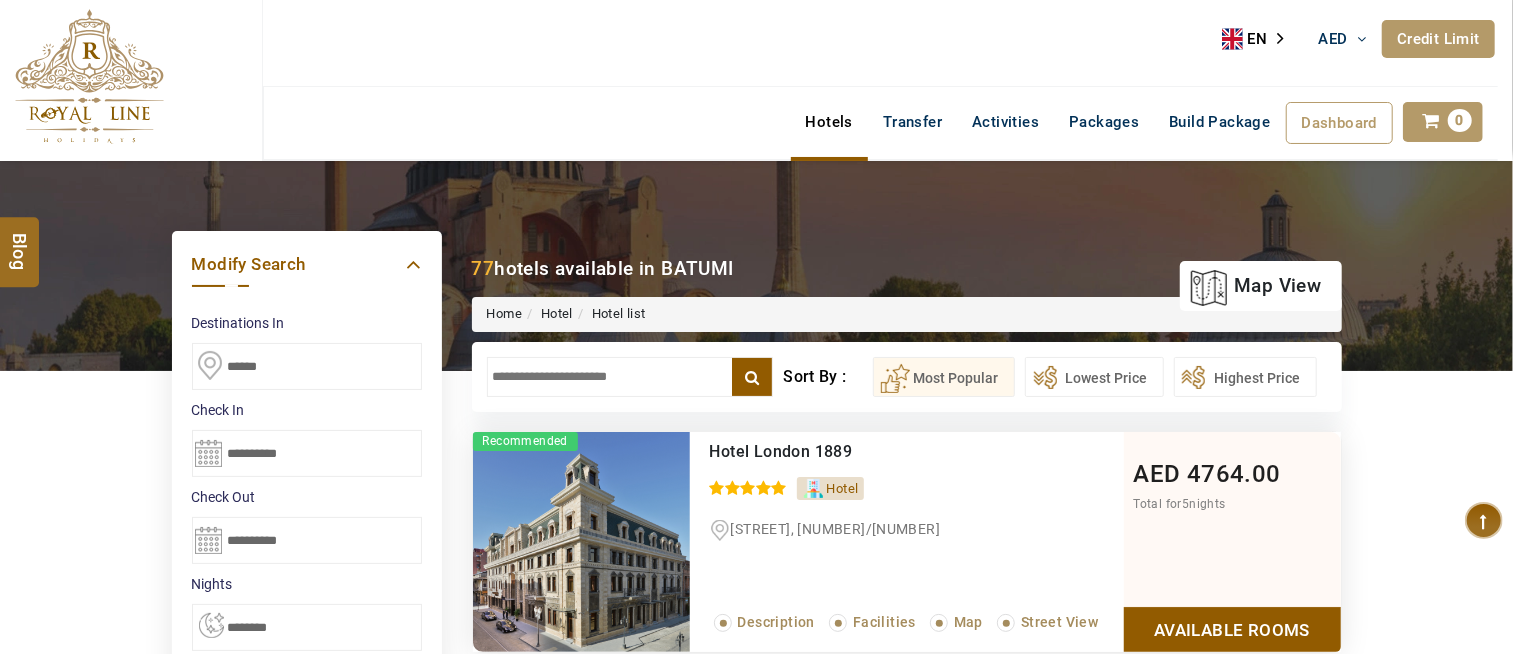 click on "**********" at bounding box center [907, 377] 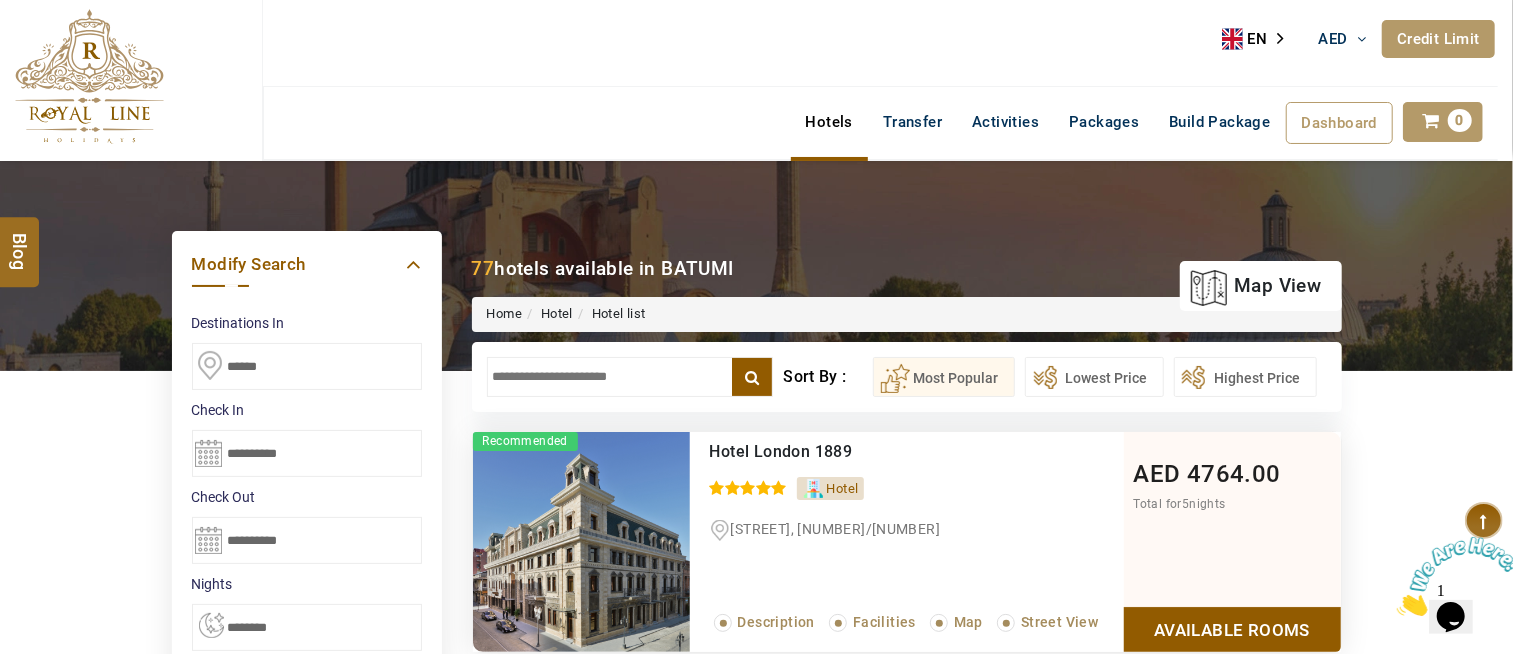 scroll, scrollTop: 0, scrollLeft: 0, axis: both 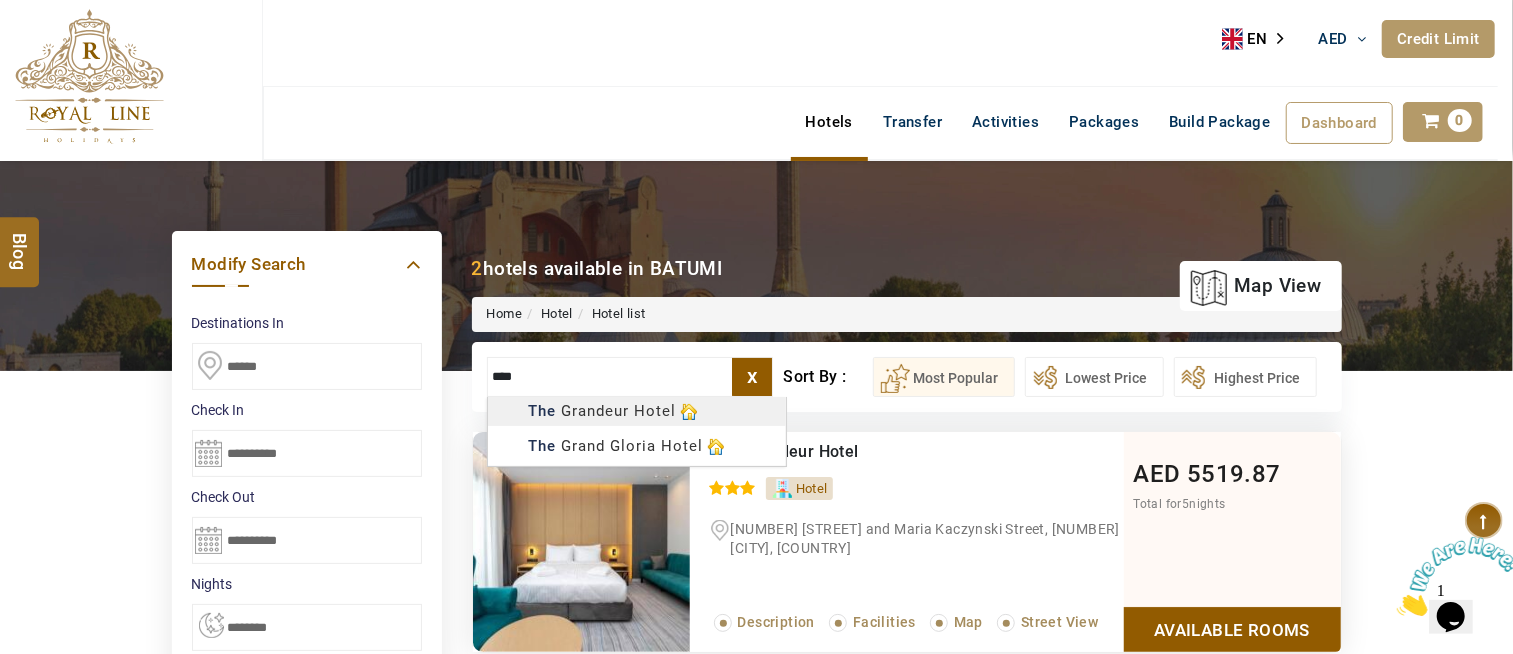 click on "HIJAZI TRAVEL AED AED  AED EUR  € USD  $ INR  ₹ THB  ฿ IDR  Rp BHD  BHD TRY  ₺ Credit Limit EN HE AR ES PT ZH Helpline
+971 55 344 0168 Register Now +971 55 344 0168 info@royallineholidays.com About Us What we Offer Blog Why Us Contact Hotels  Transfer Activities Packages Build Package Dashboard My Profile My Booking My Reports My Quotation Sign Out 0 Points Redeem Now To Redeem 6207  Points Future Points  671   Points Credit Limit Credit Limit USD 12000.00 70% Complete Used USD 3165.22 Available USD 8834.78 Setting  Looks like you haven't added anything to your cart yet Countinue Shopping ****** ****** Please Wait.. Blog demo
Remember me Forgot
password? LOG IN Don't have an account?   Register Now My Booking View/ Print/Cancel Your Booking without Signing in Submit Applying Filters...... Hotels For You Will Be Loading Soon demo
In A Few Moment, You Will Be Celebrating Best Hotel options galore ! Check In   CheckOut Rooms Rooms Please Wait Please Wait ... X Map" at bounding box center (756, 999) 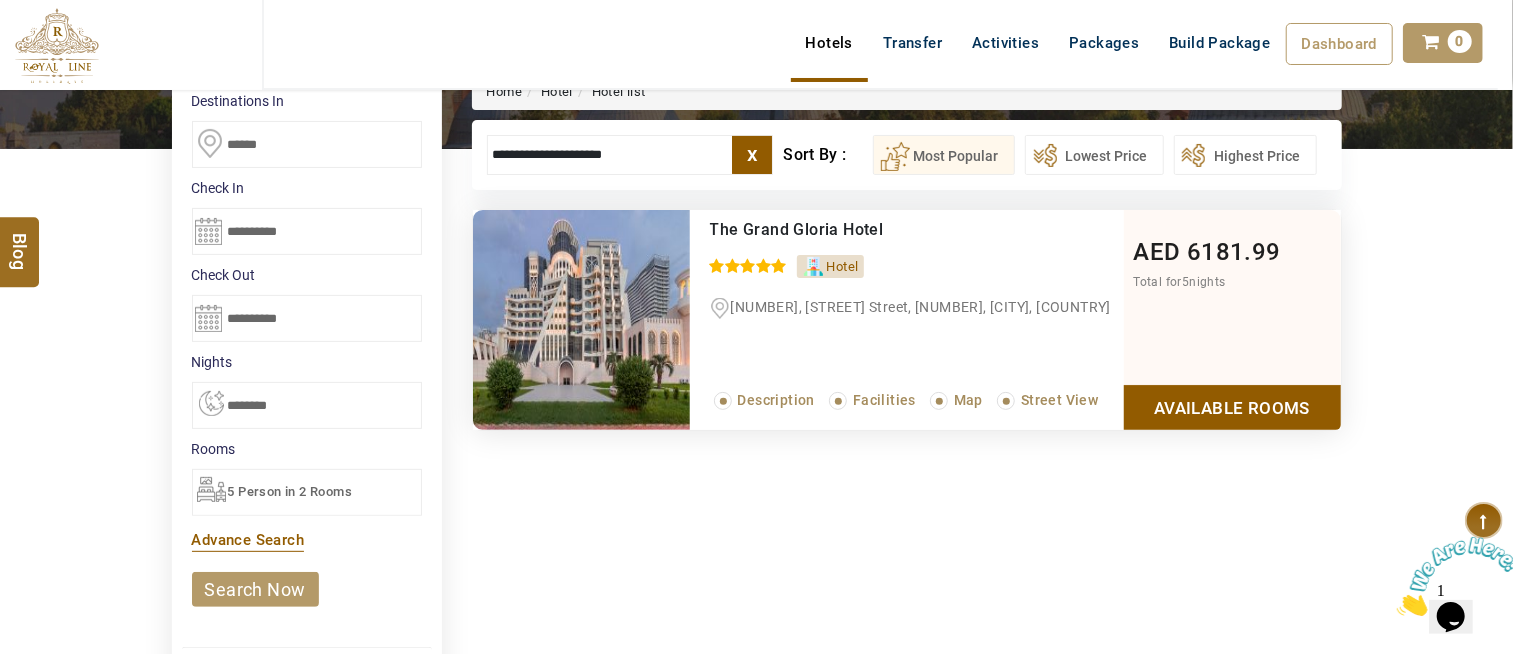 scroll, scrollTop: 0, scrollLeft: 0, axis: both 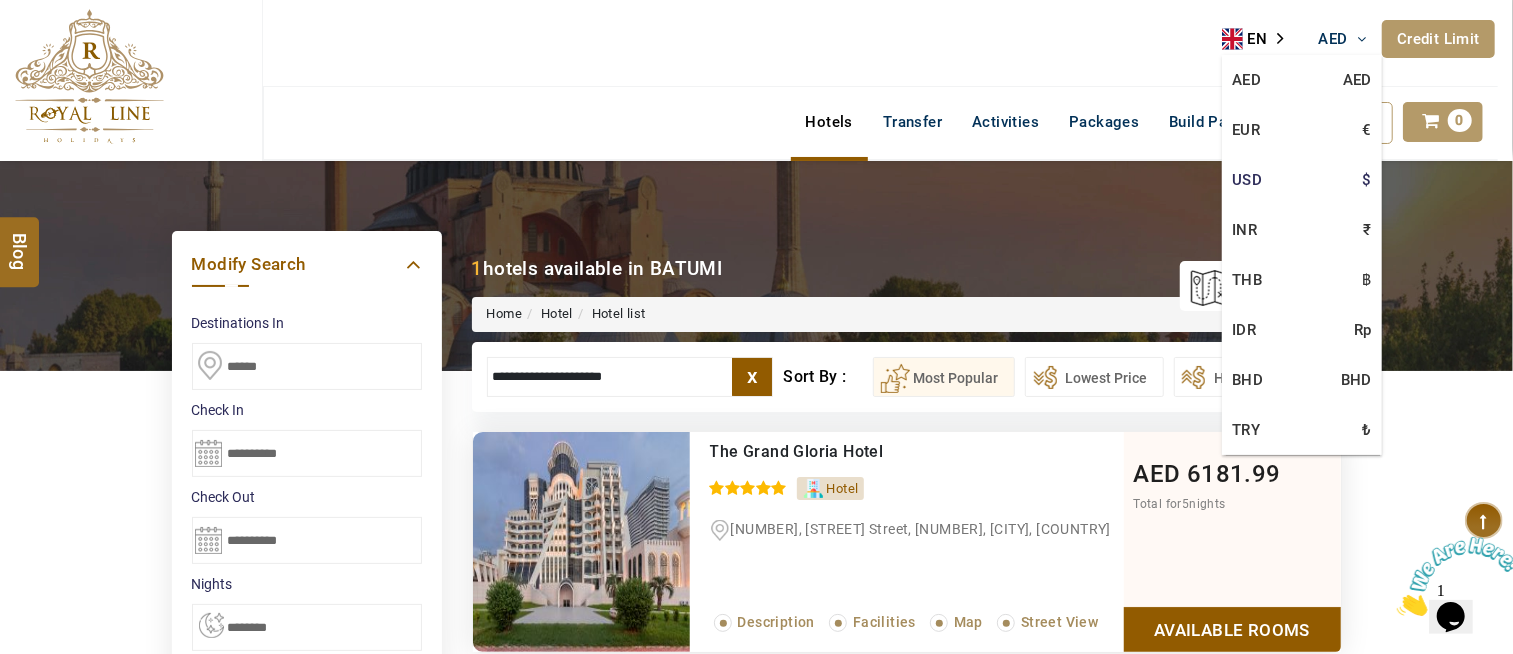 type on "**********" 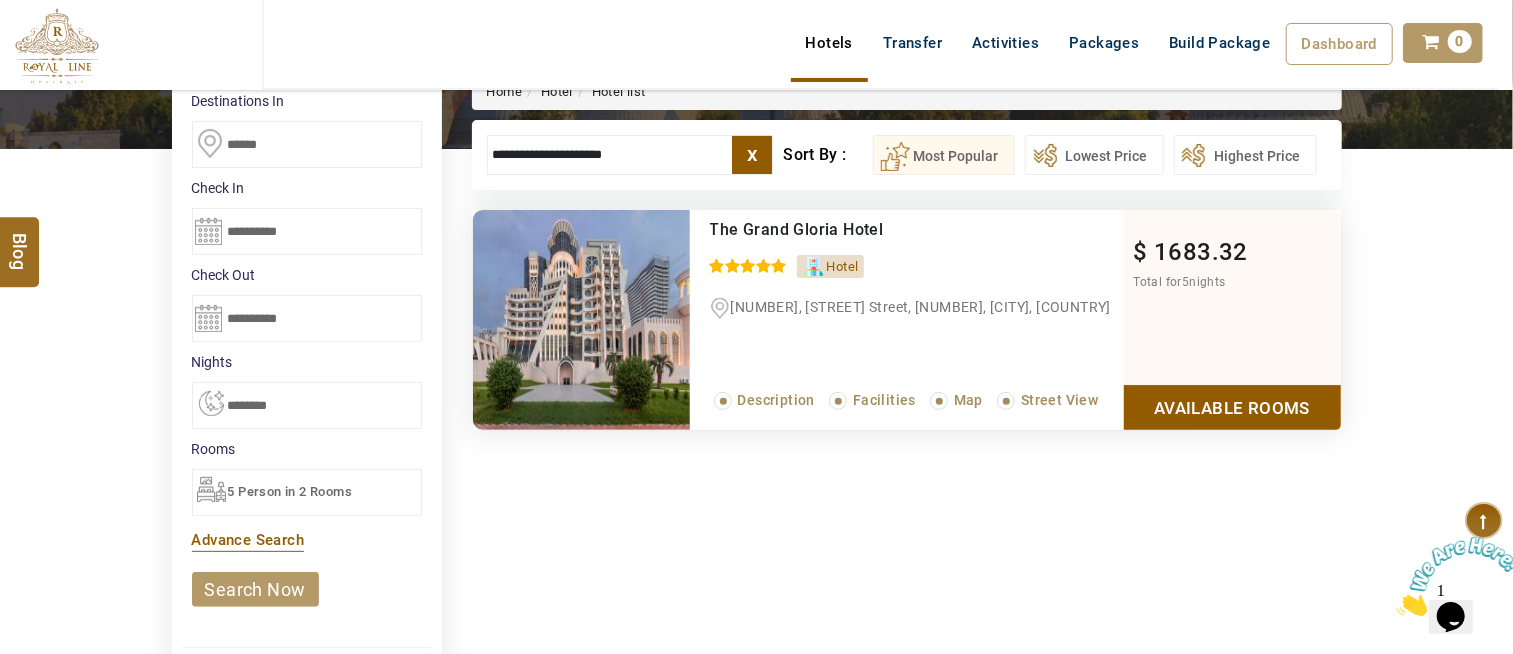 click on "Available Rooms" at bounding box center (1232, 407) 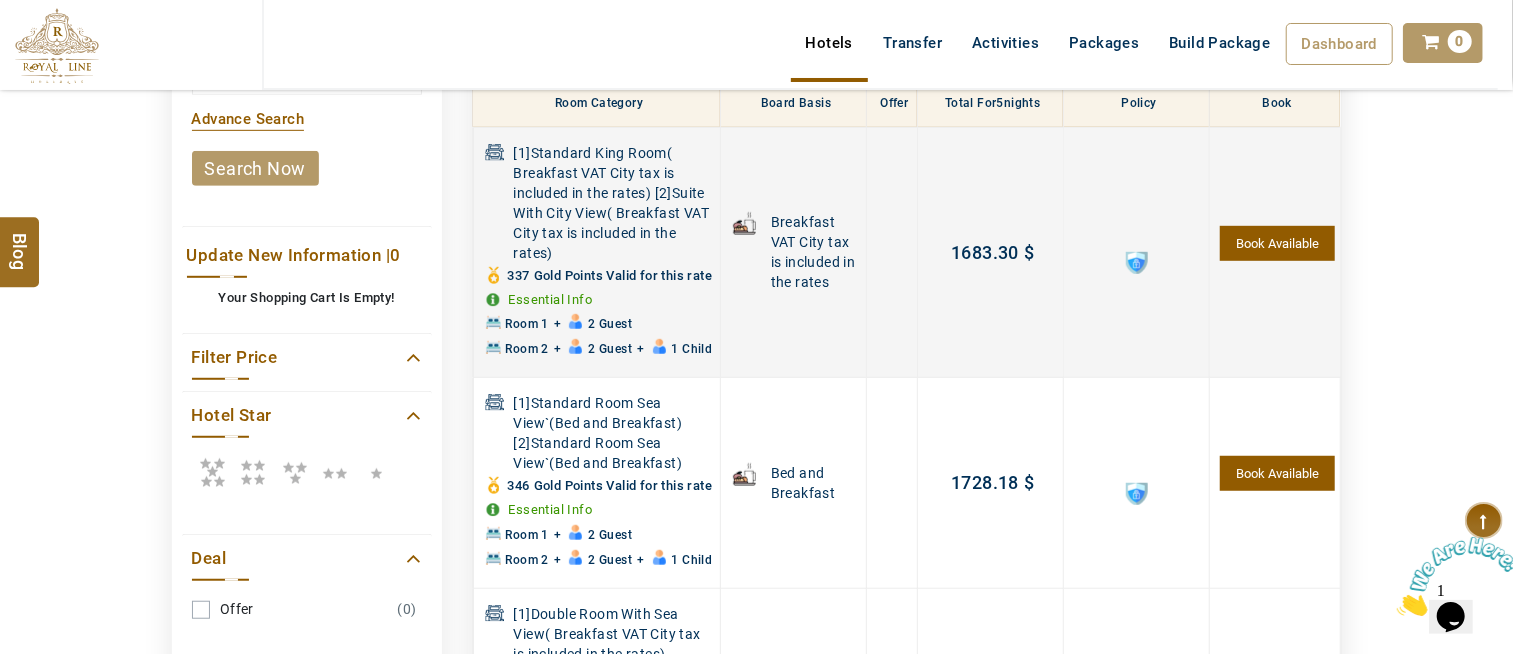 scroll, scrollTop: 604, scrollLeft: 0, axis: vertical 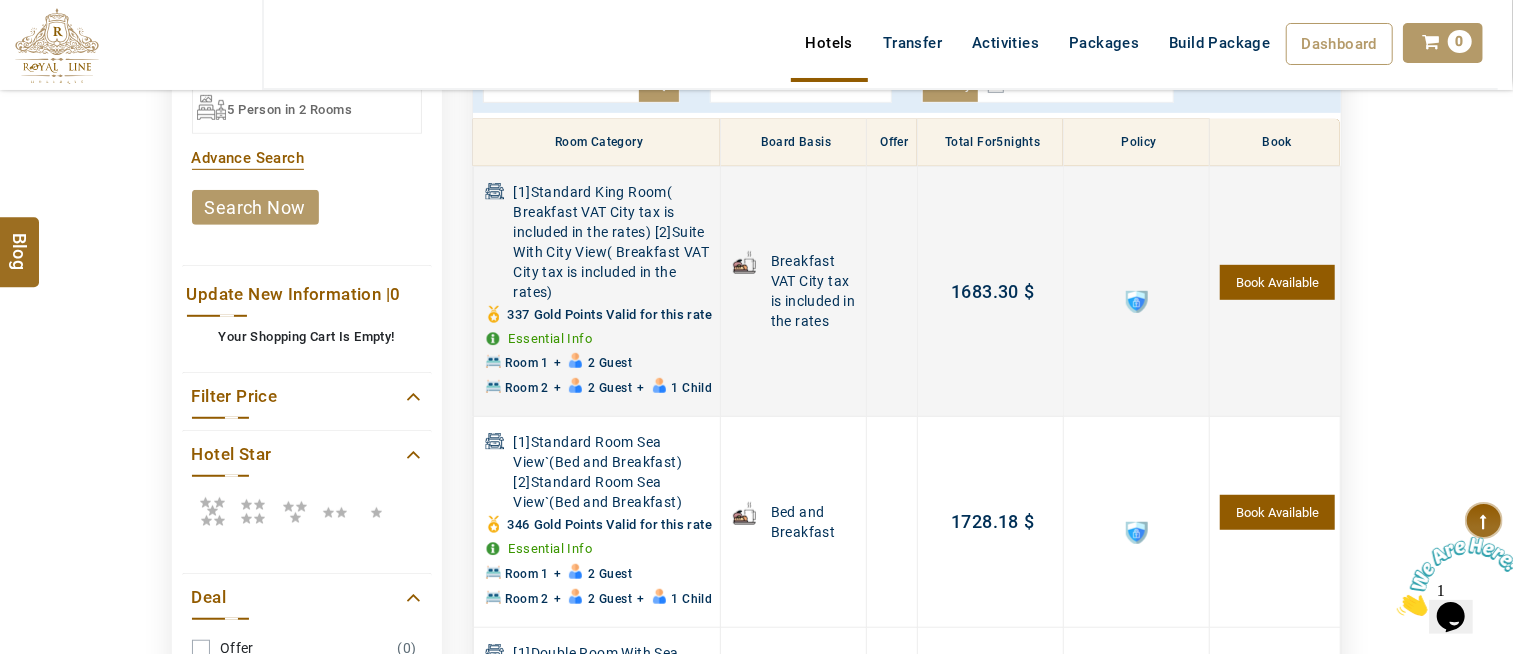 click on "Book Available" at bounding box center (1277, 282) 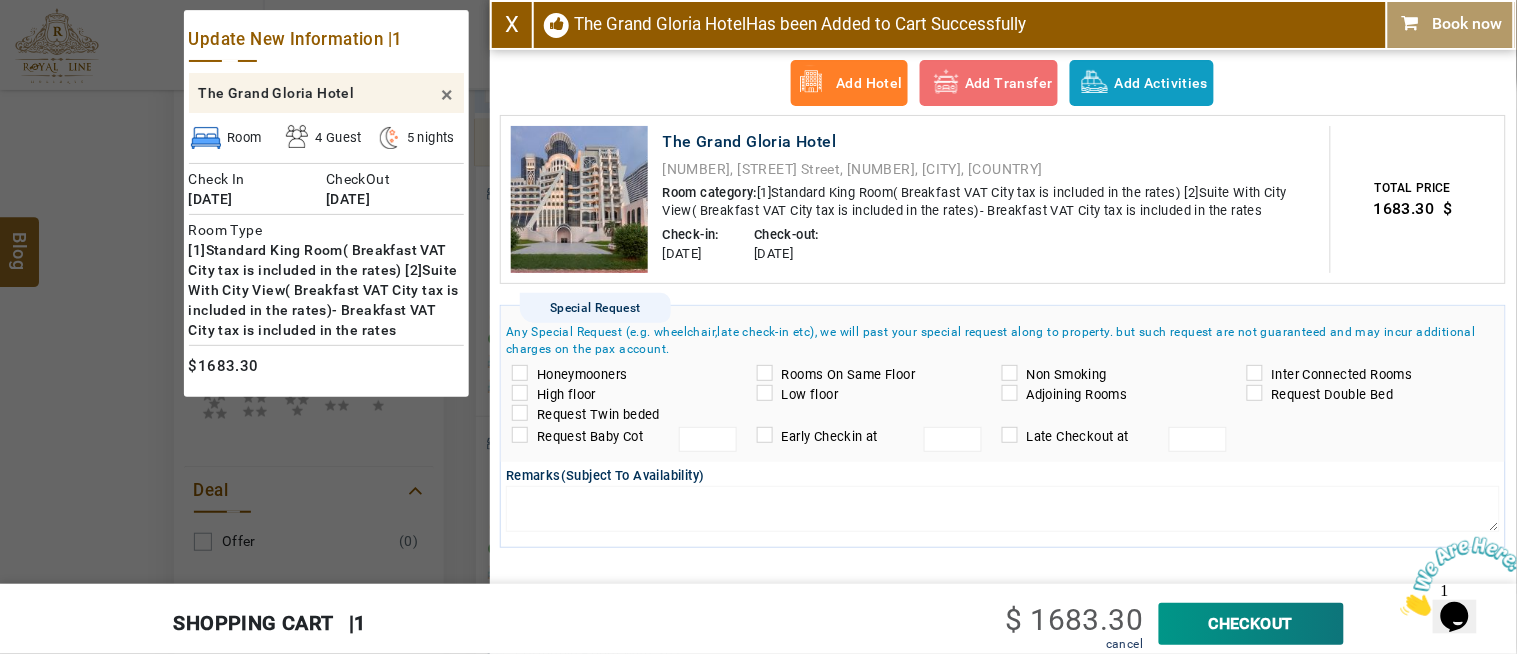 click on "X" at bounding box center (512, 24) 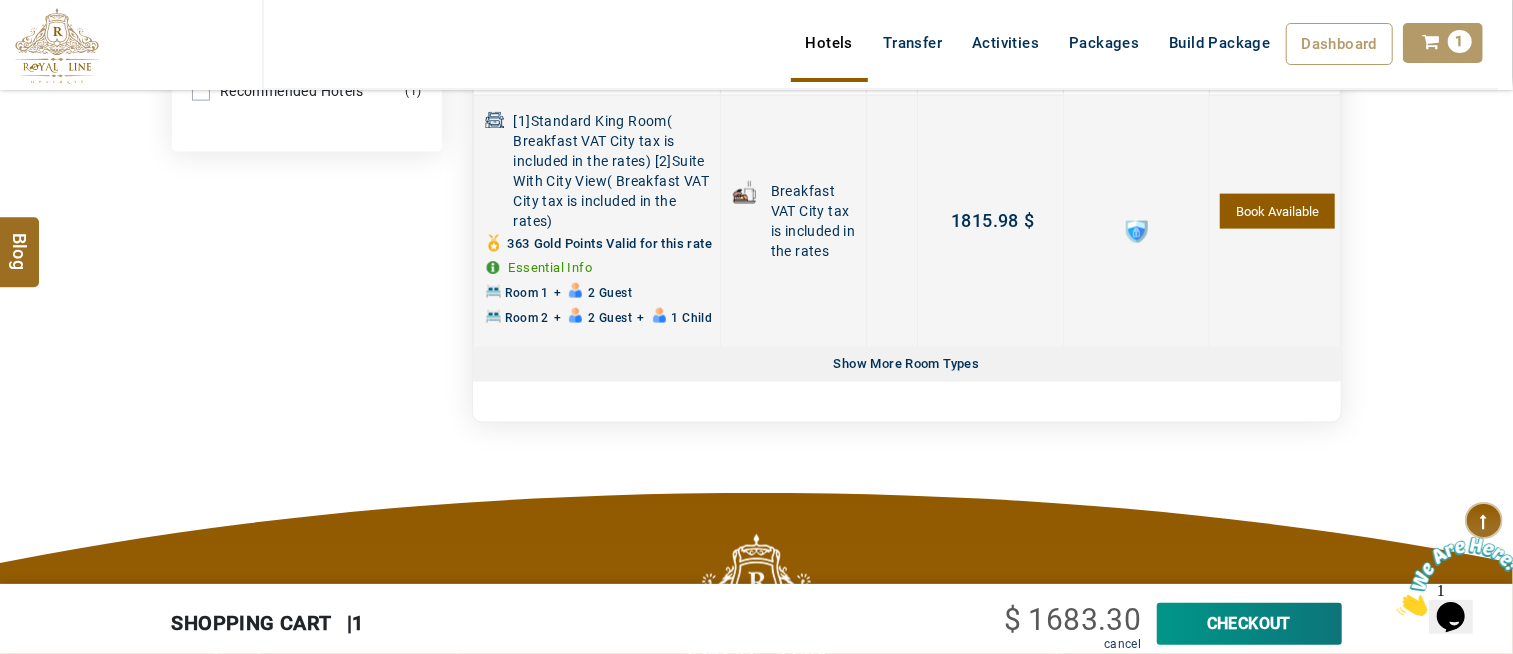 scroll, scrollTop: 1604, scrollLeft: 0, axis: vertical 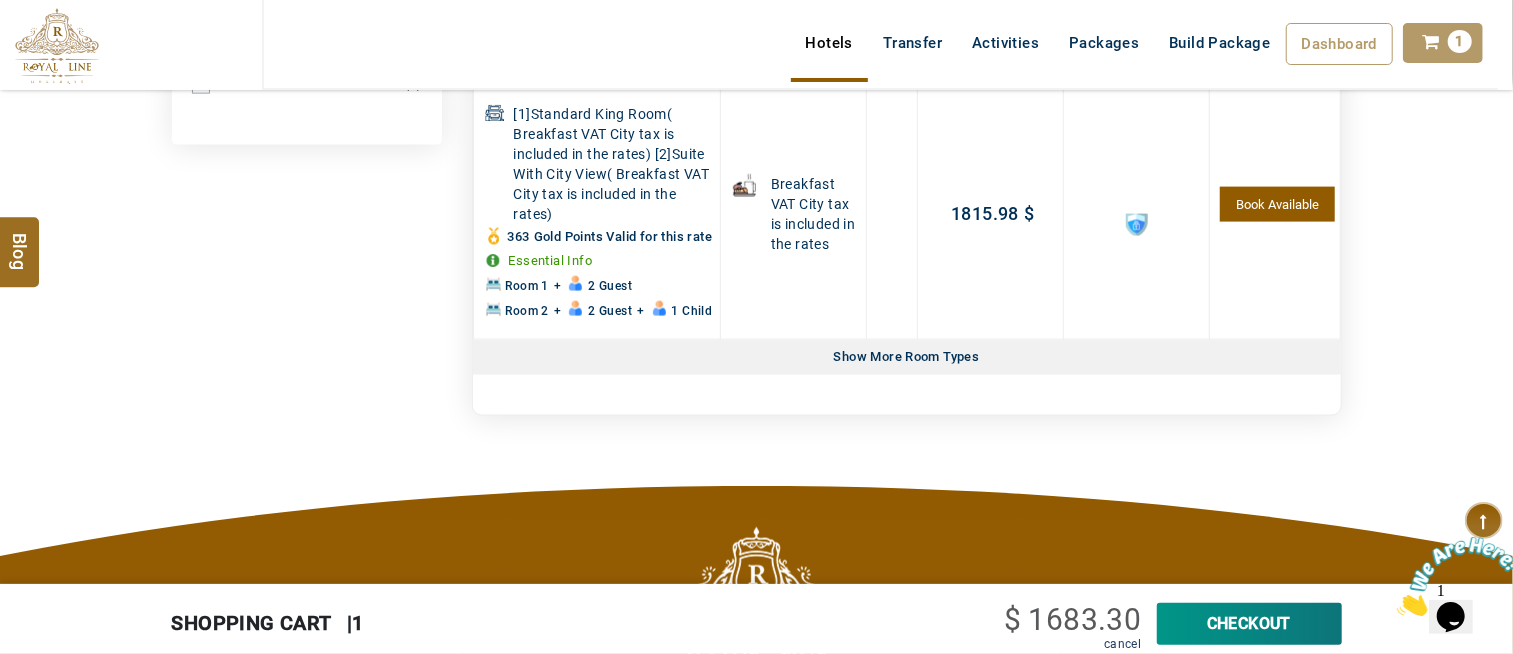 click on "Show More Room Types" at bounding box center [907, 357] 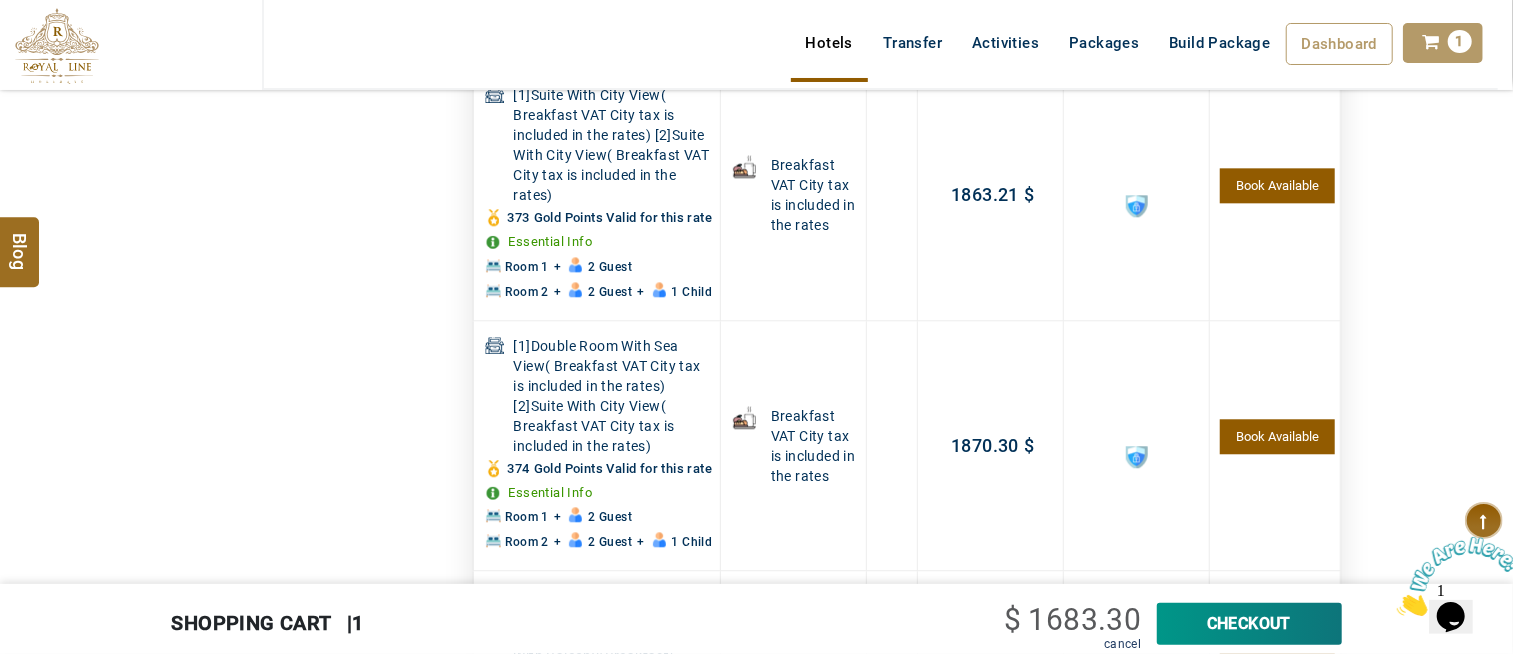 scroll, scrollTop: 2604, scrollLeft: 0, axis: vertical 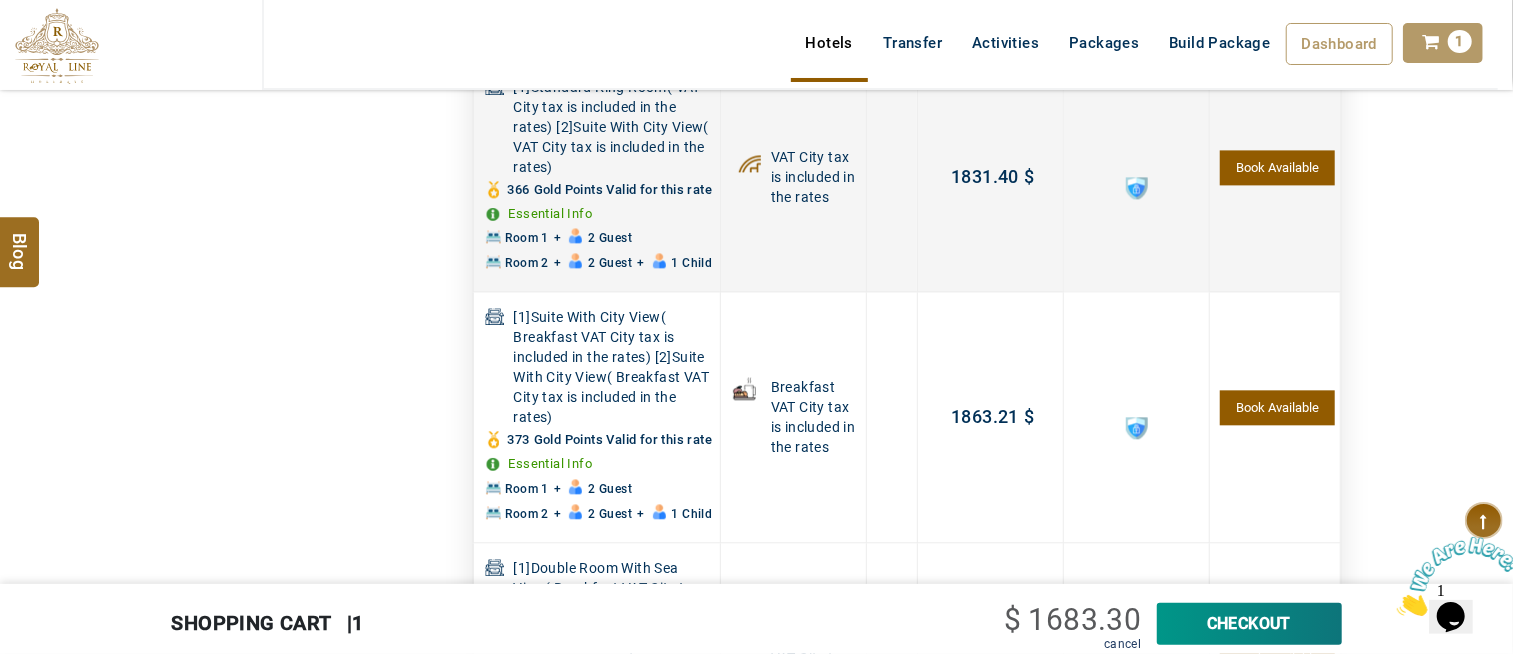 click on "Book Available" at bounding box center (1277, 167) 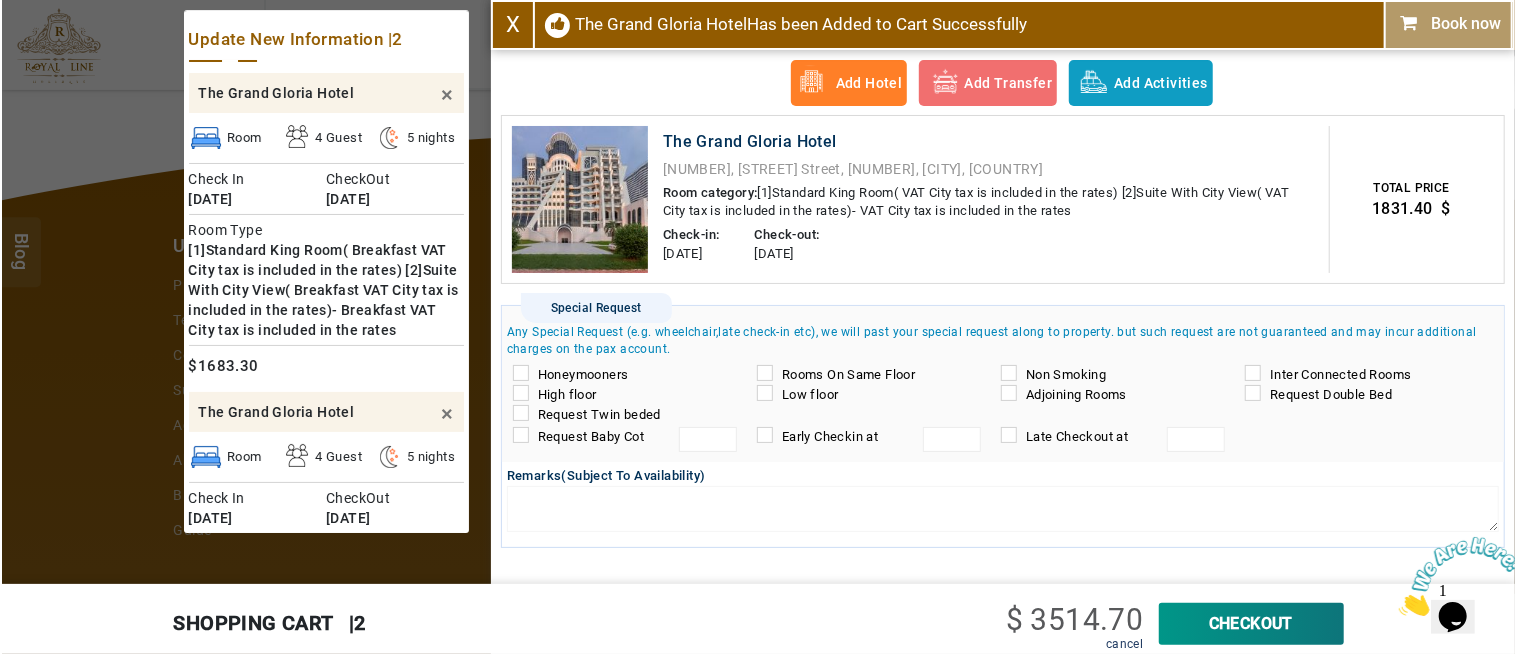 scroll, scrollTop: 2084, scrollLeft: 0, axis: vertical 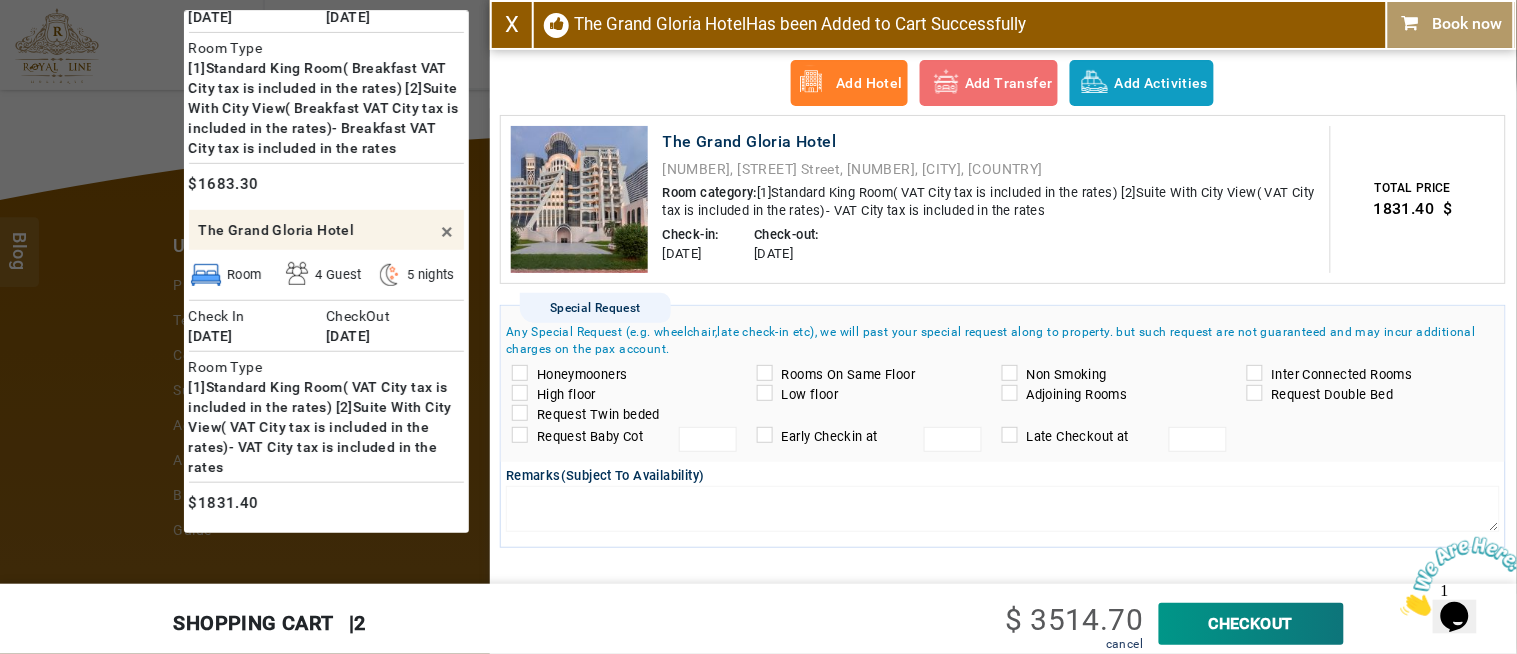 click on "×" at bounding box center [447, 231] 